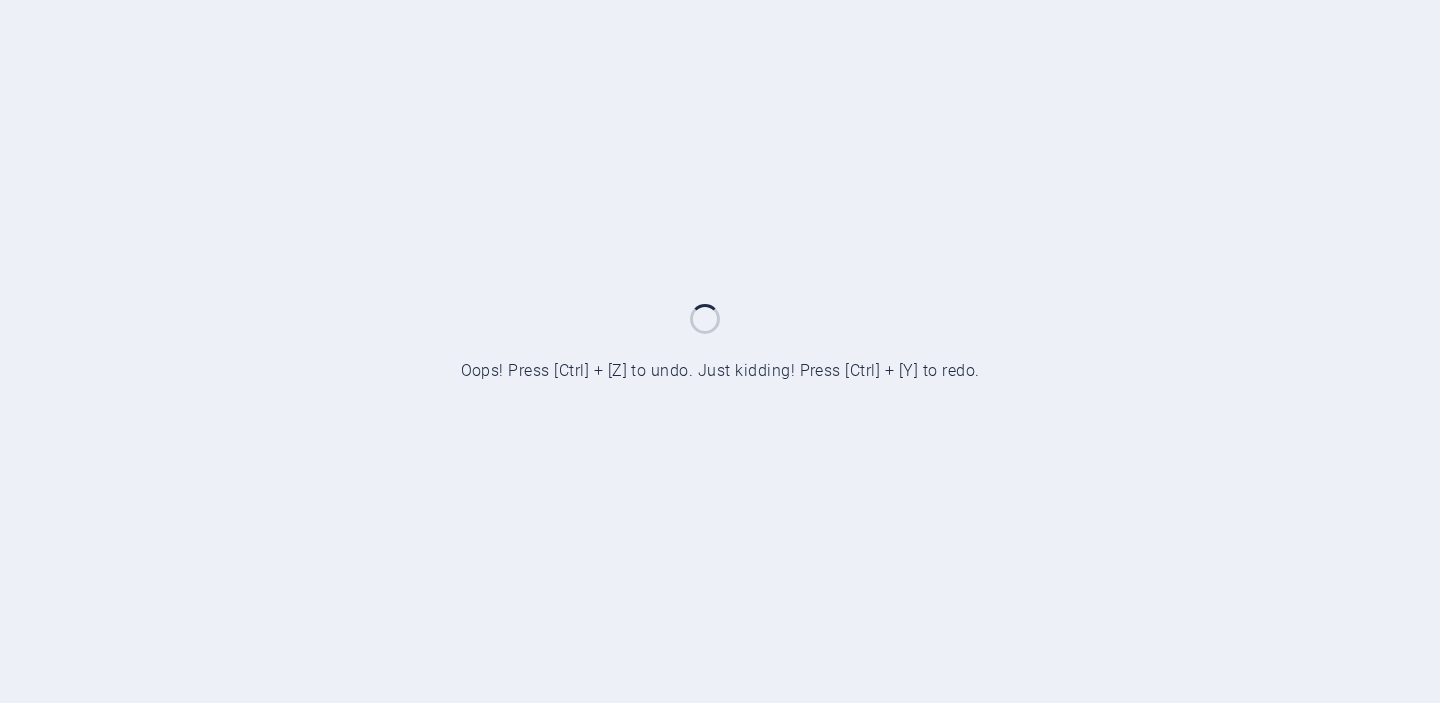 scroll, scrollTop: 0, scrollLeft: 0, axis: both 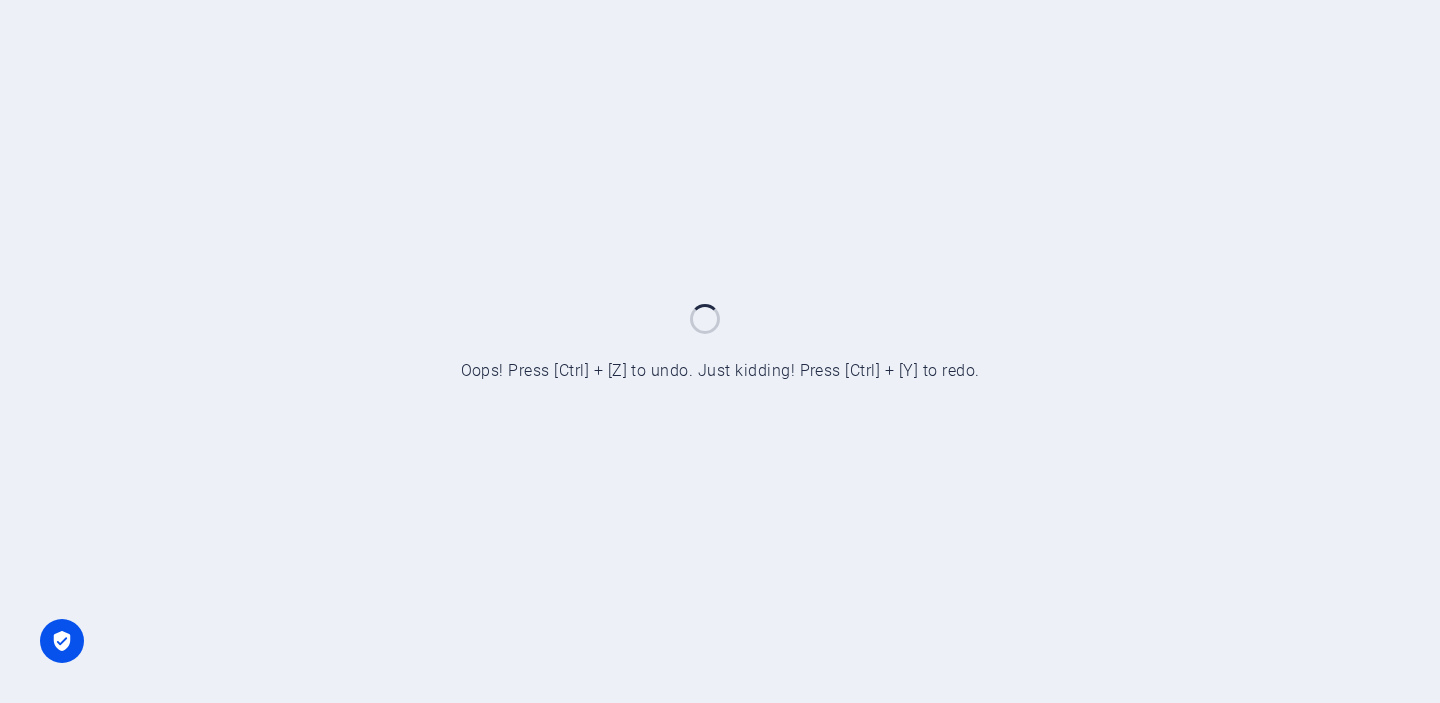 click at bounding box center [720, 351] 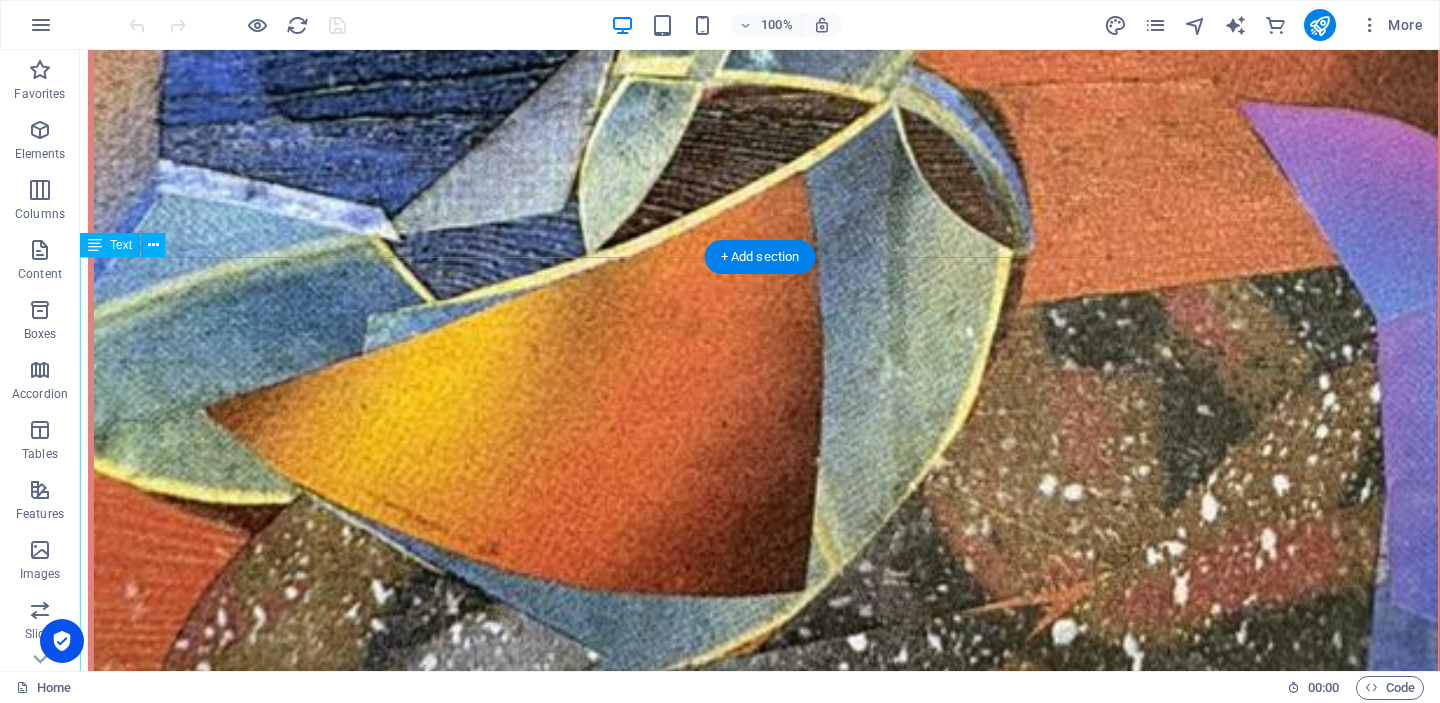 scroll, scrollTop: 808, scrollLeft: 0, axis: vertical 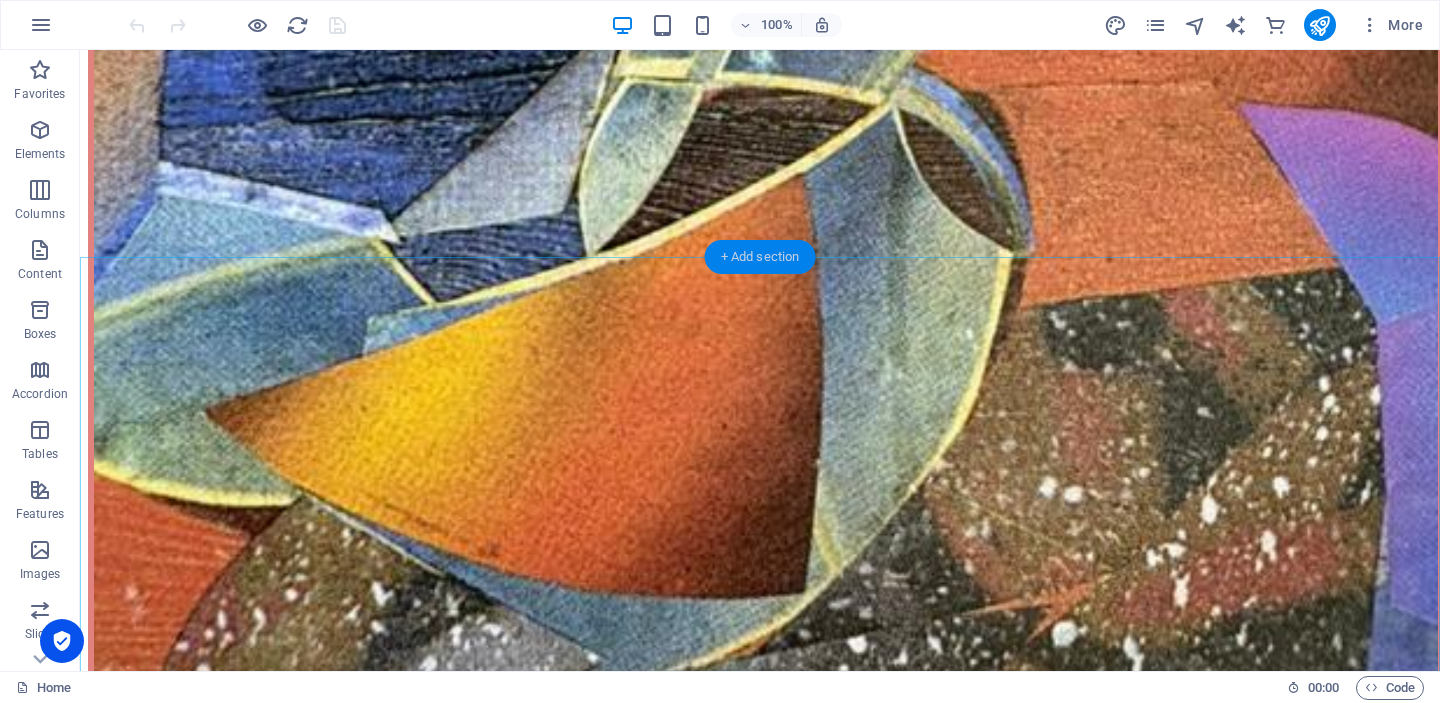 click on "+ Add section" at bounding box center (760, 257) 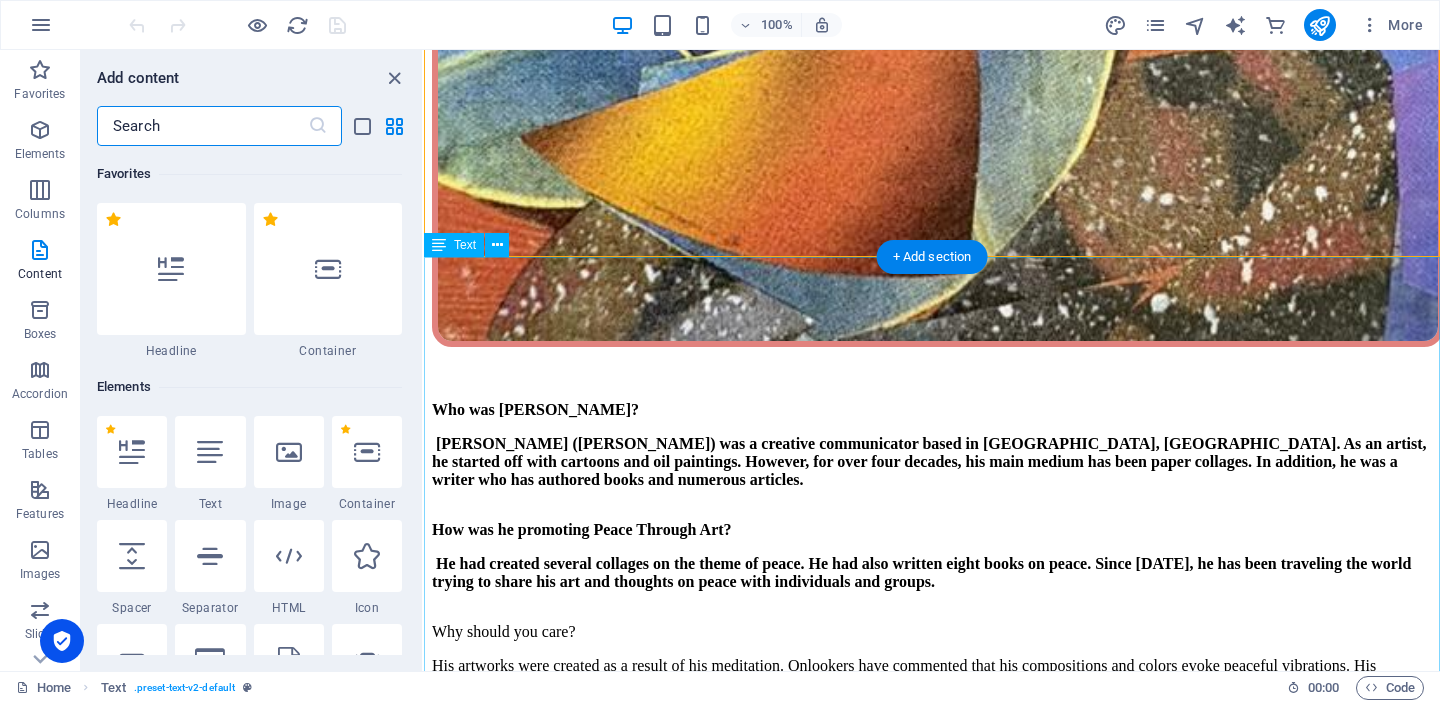 scroll, scrollTop: 858, scrollLeft: 0, axis: vertical 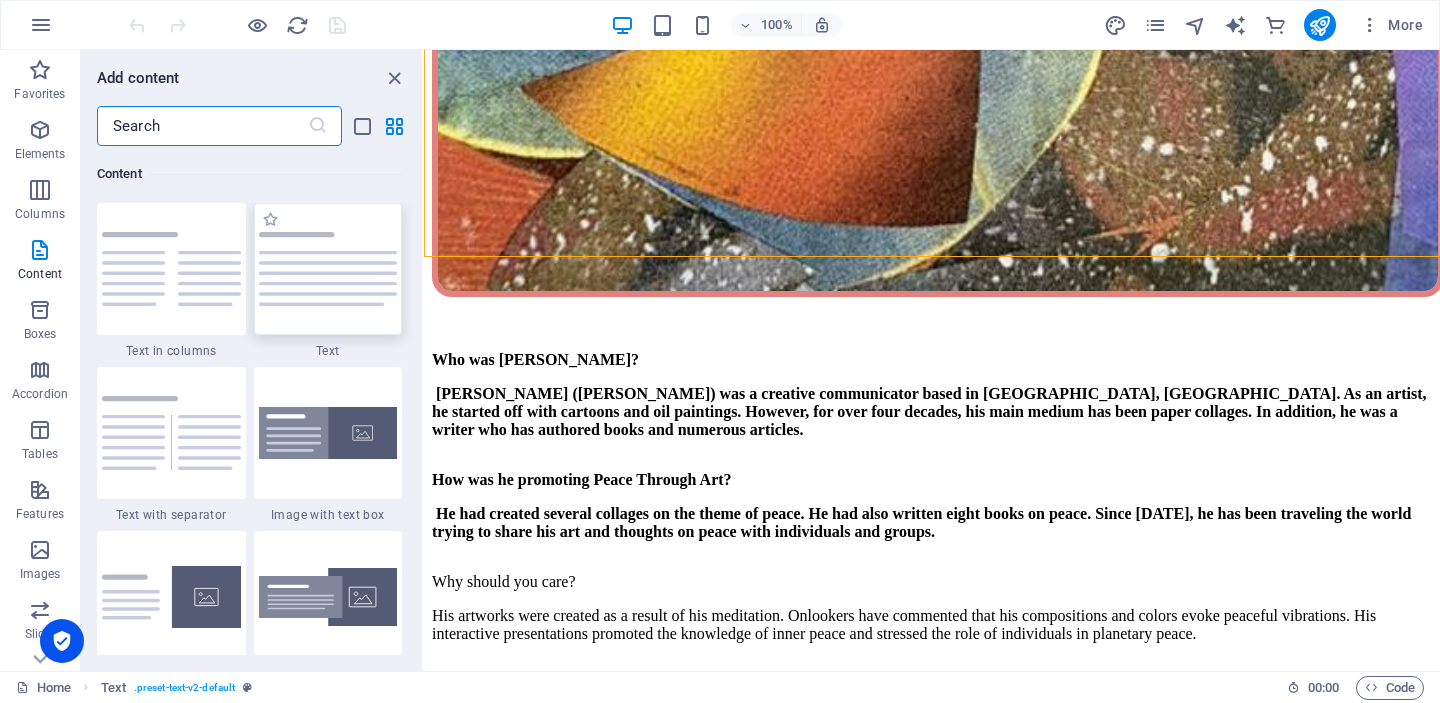 click at bounding box center [328, 269] 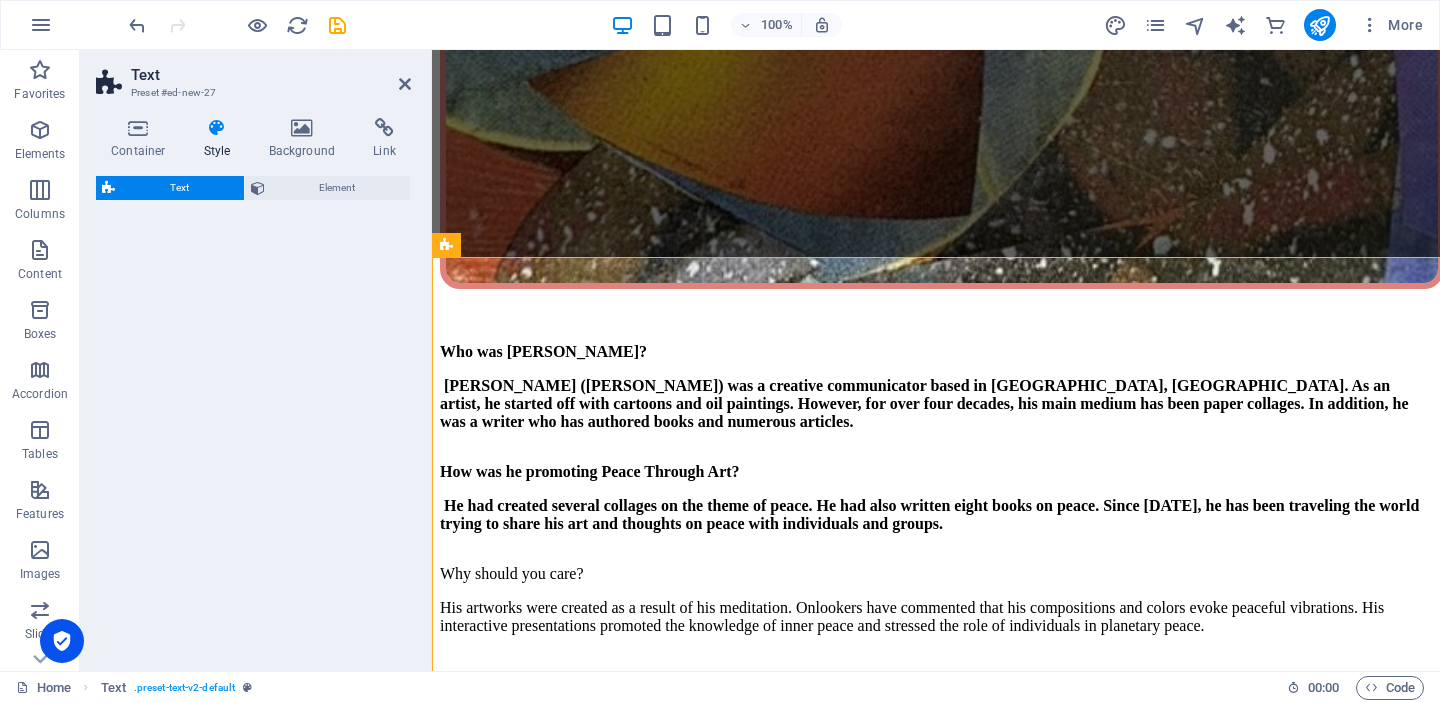 select on "preset-text-v2-default" 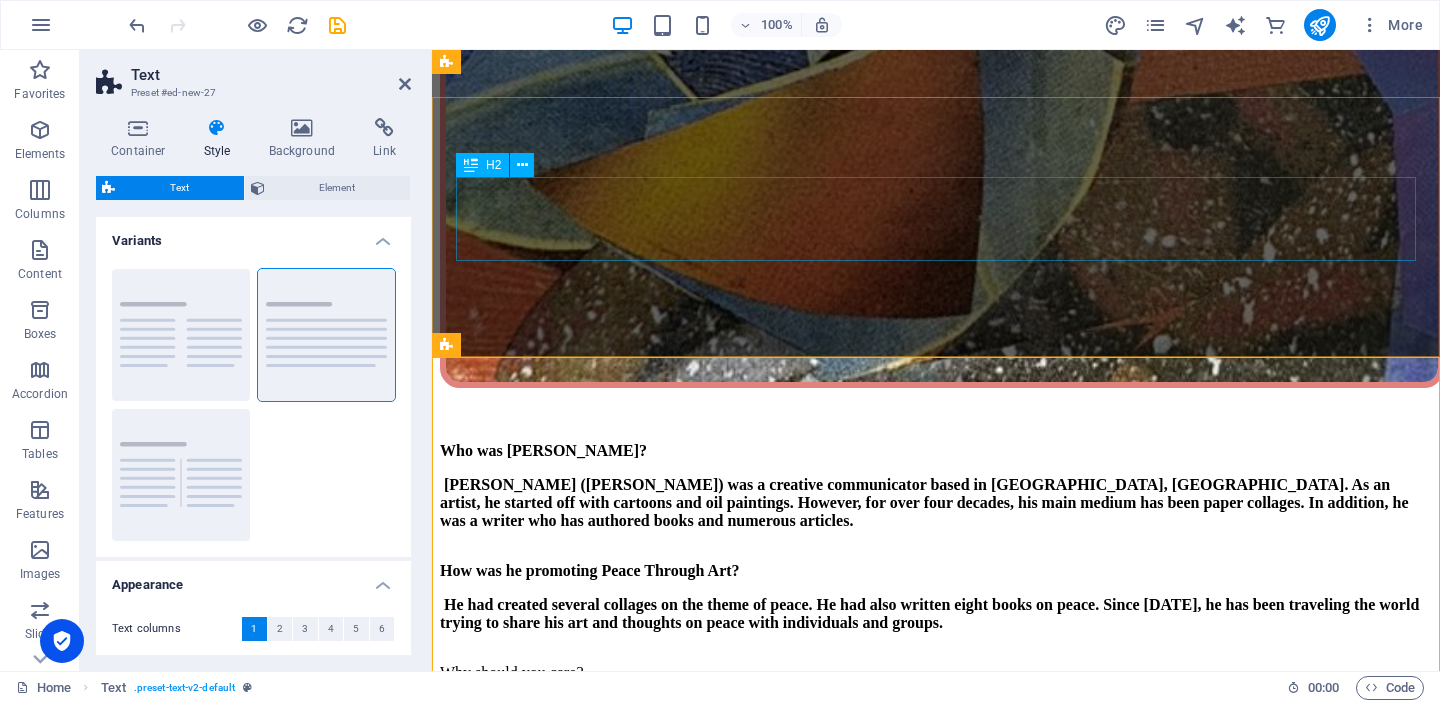 scroll, scrollTop: 758, scrollLeft: 0, axis: vertical 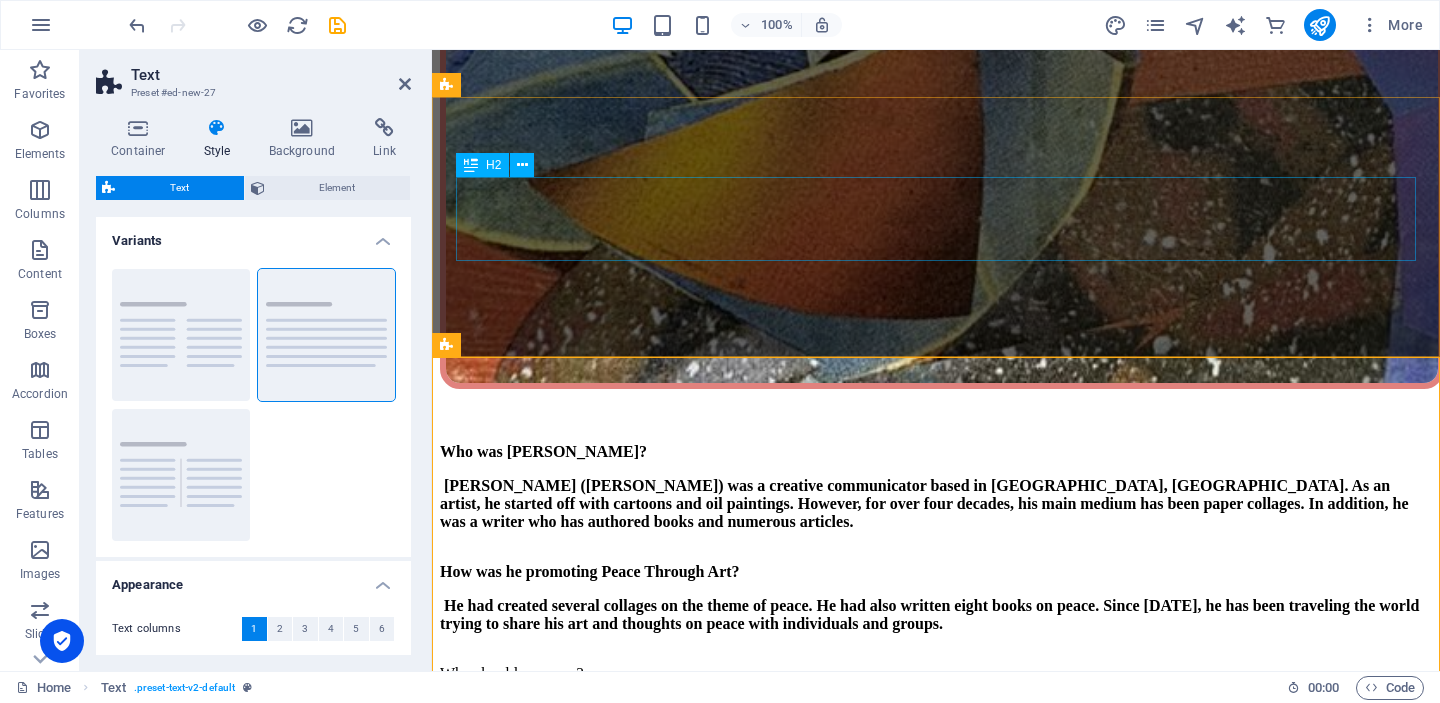 click on "Headline" at bounding box center [936, 802] 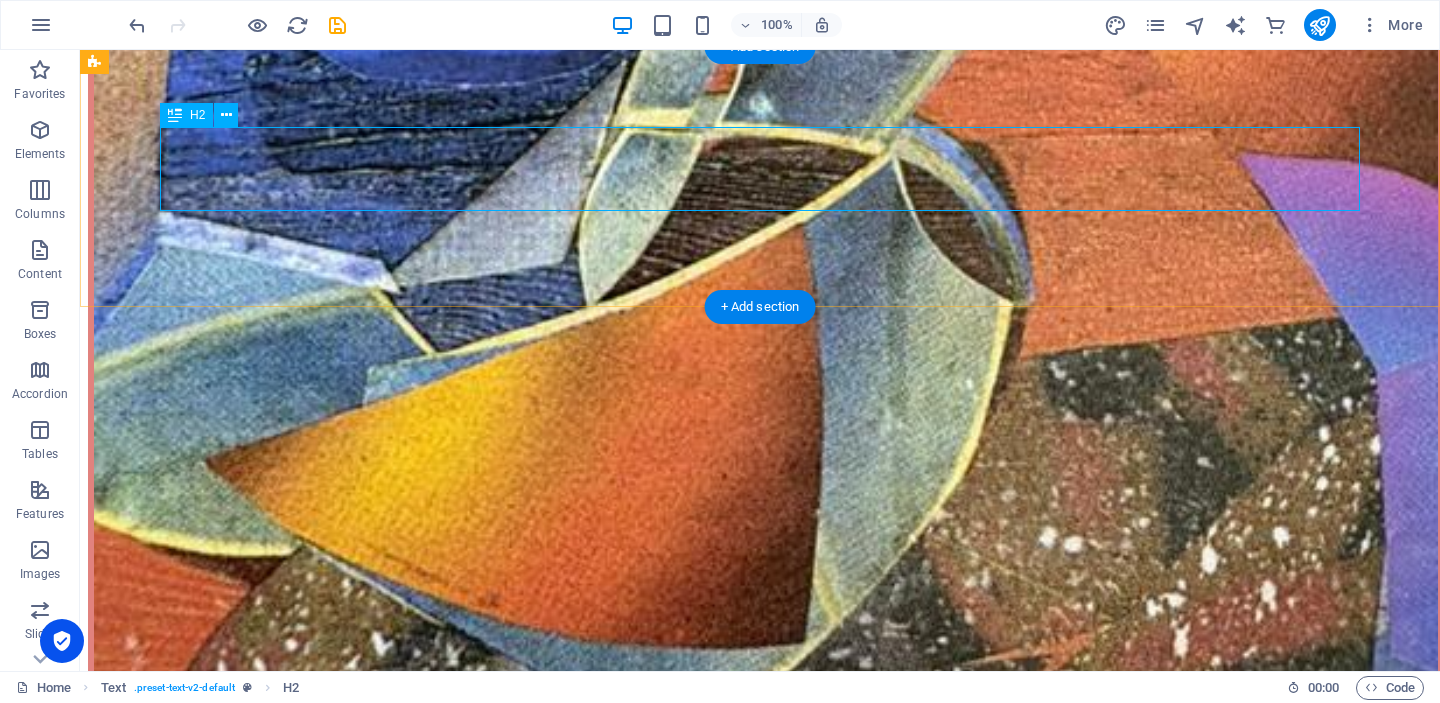 click on "Headline" at bounding box center (760, 1136) 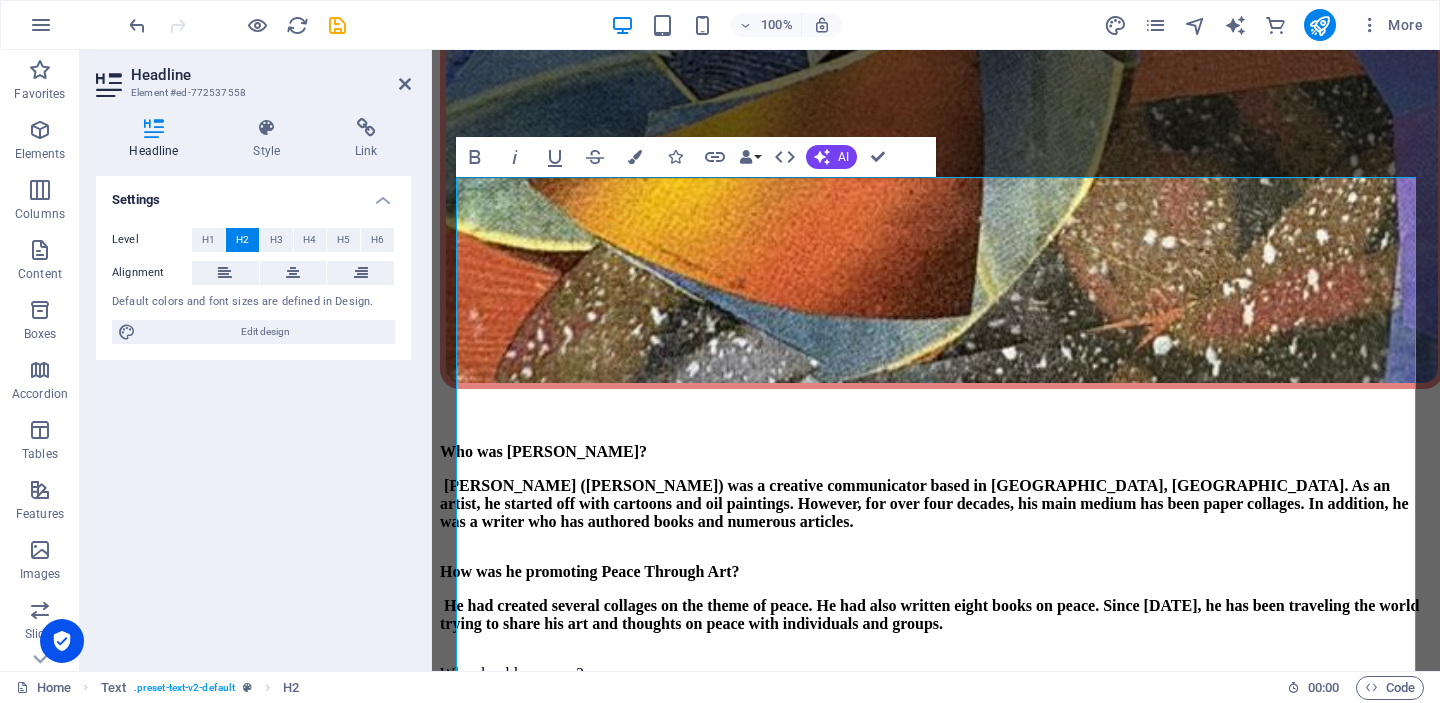 click on "Settings Level H1 H2 H3 H4 H5 H6 Alignment Default colors and font sizes are defined in Design. Edit design" at bounding box center [253, 415] 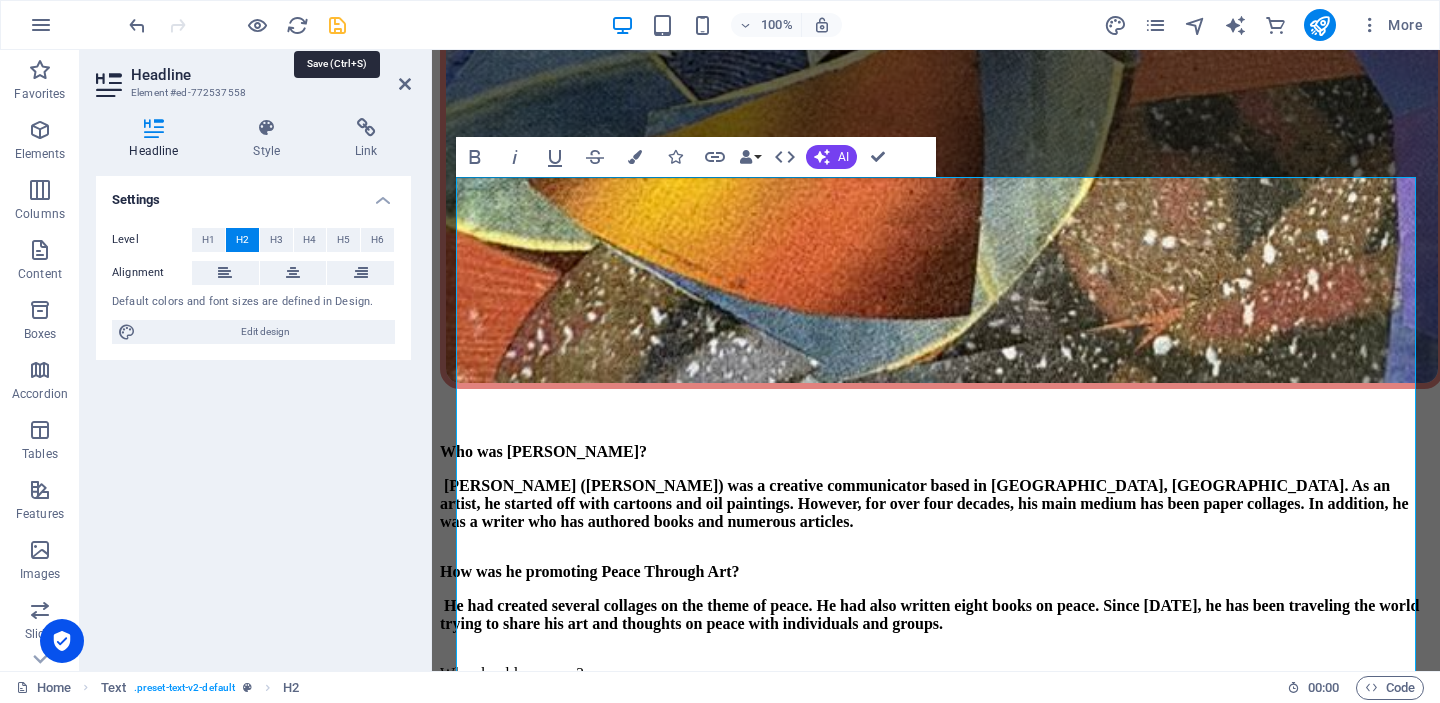 click at bounding box center (337, 25) 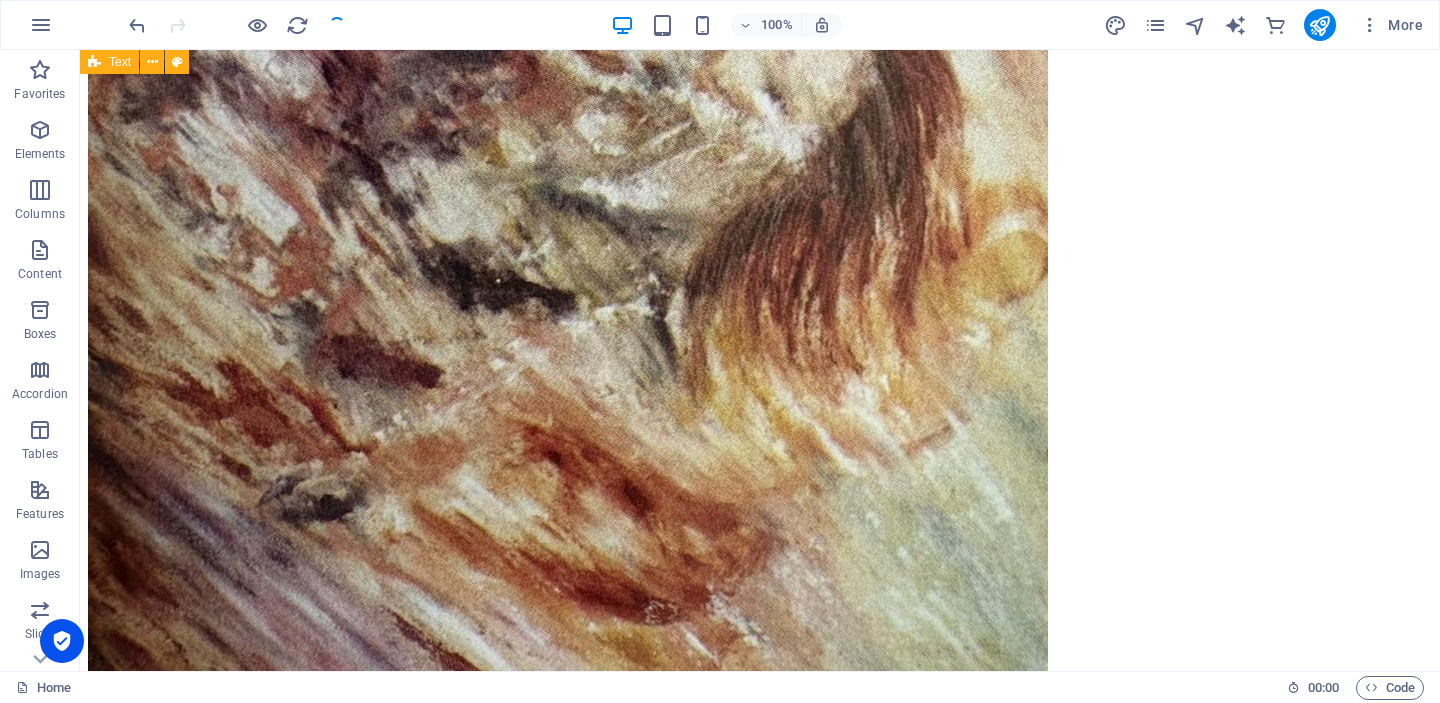 scroll, scrollTop: 15716, scrollLeft: 0, axis: vertical 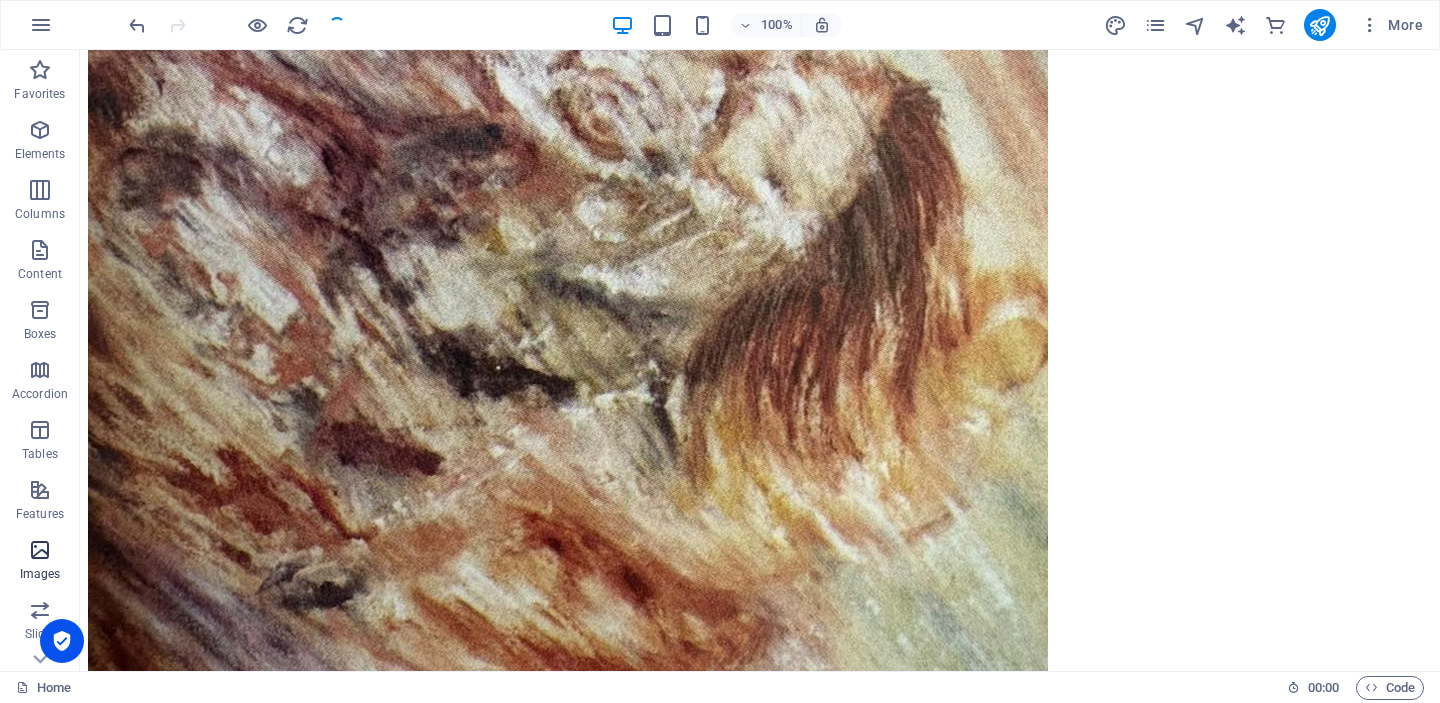 click at bounding box center (40, 550) 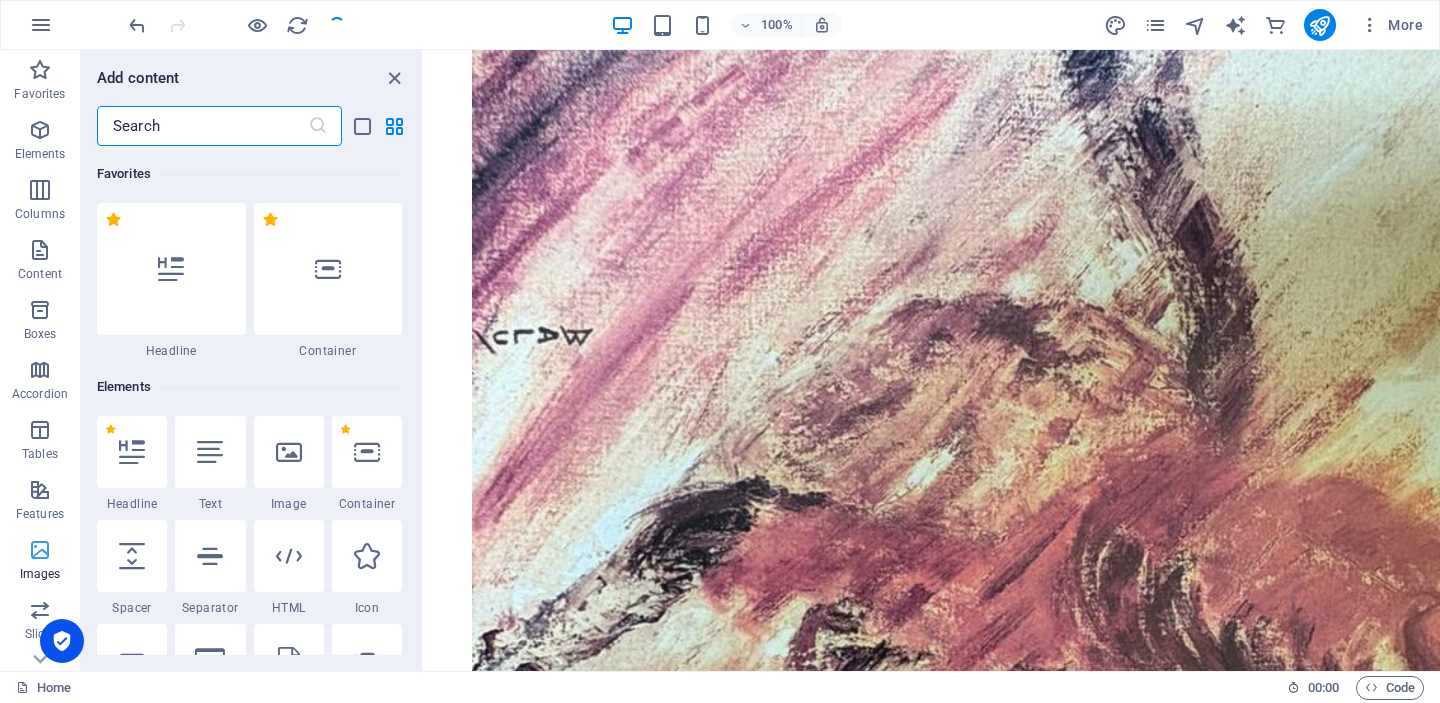 scroll, scrollTop: 17623, scrollLeft: 0, axis: vertical 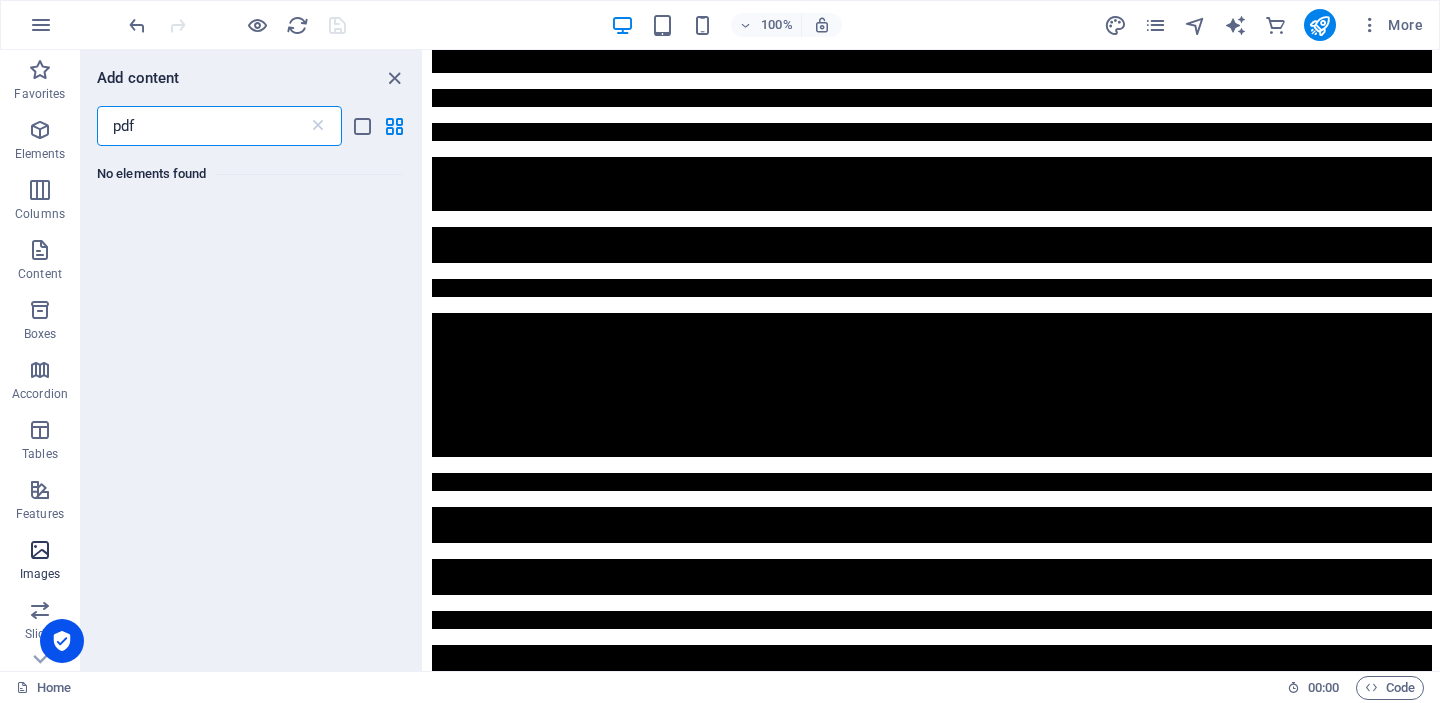 type on "pdf" 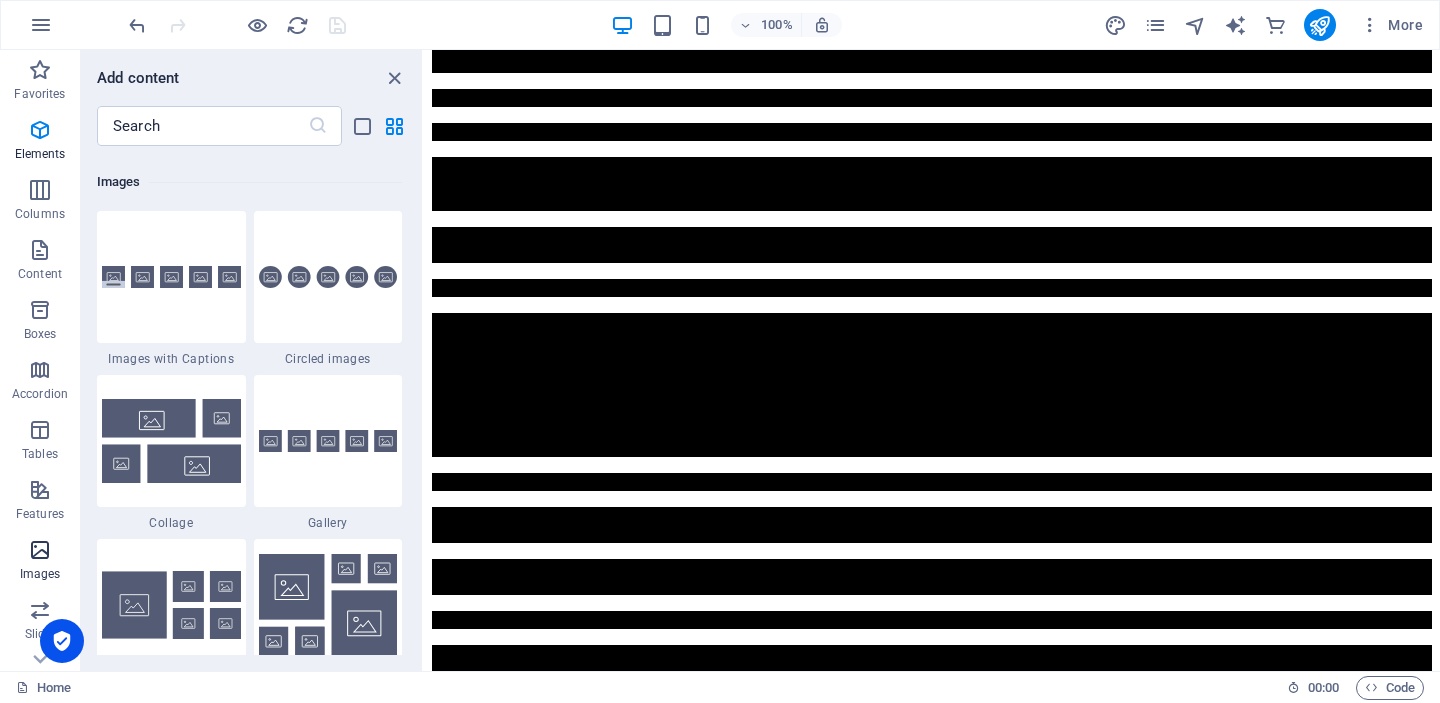 scroll, scrollTop: 9976, scrollLeft: 0, axis: vertical 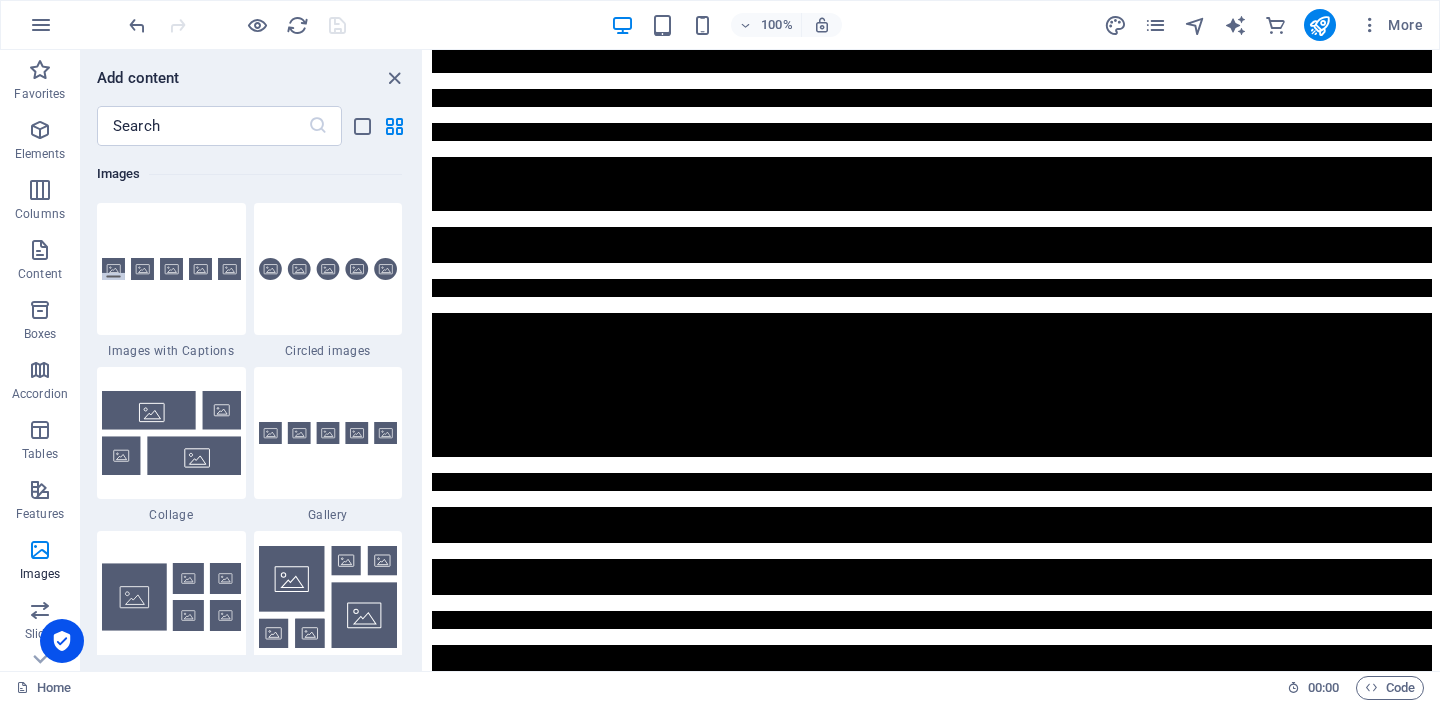 click at bounding box center (237, 25) 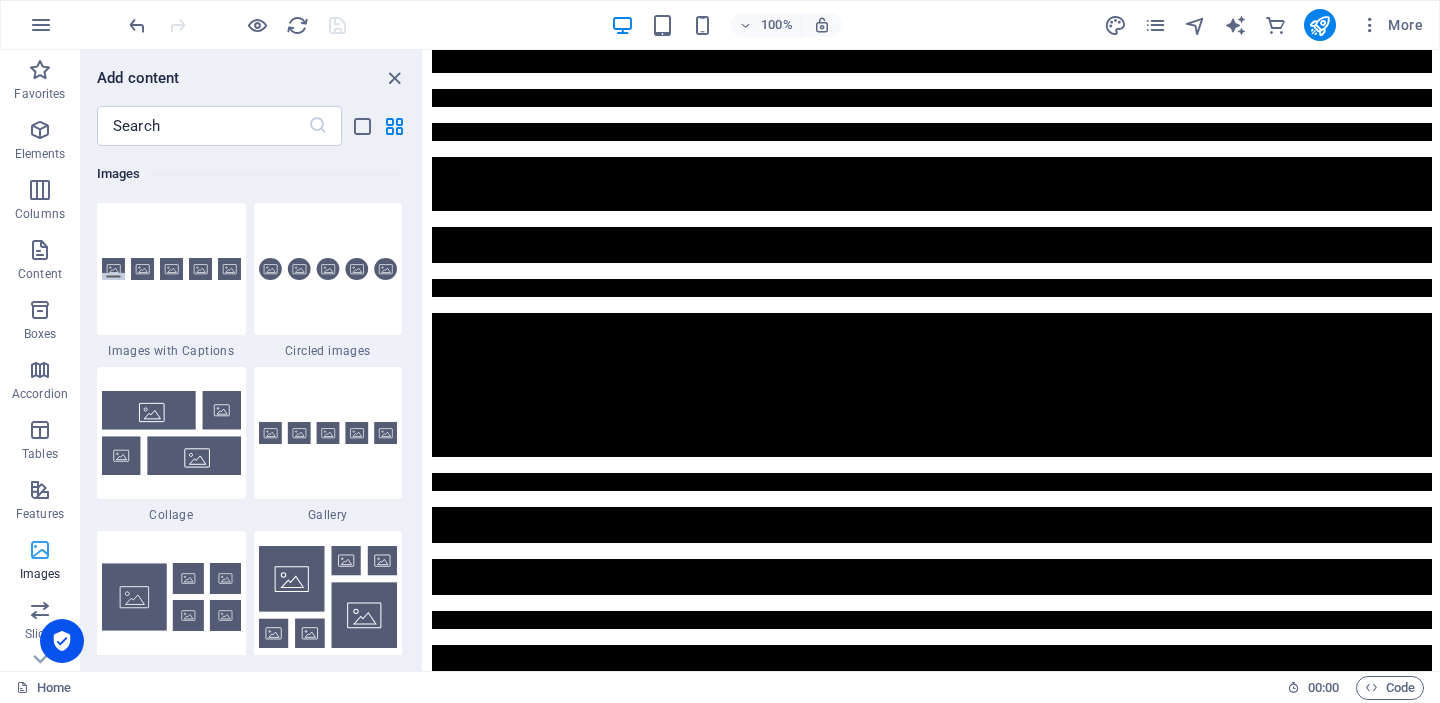 click at bounding box center (40, 550) 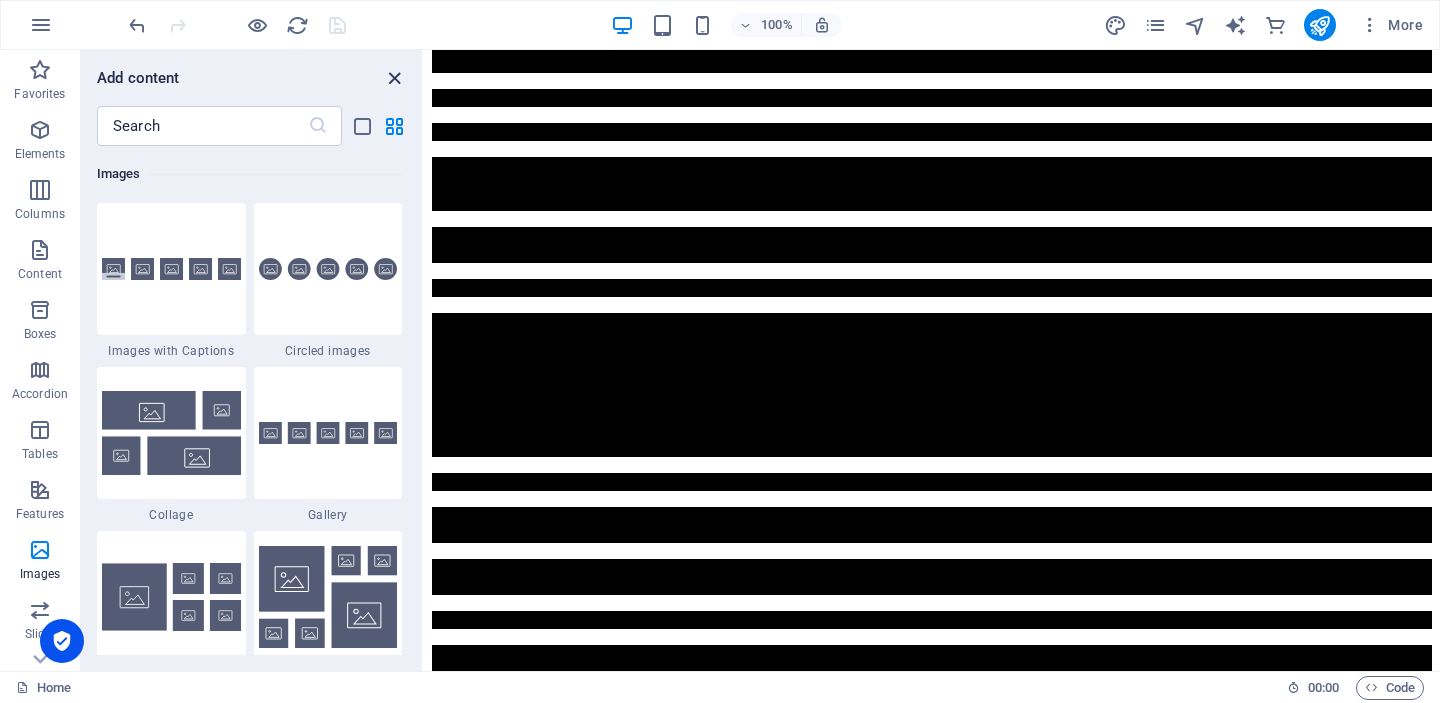 click at bounding box center (394, 78) 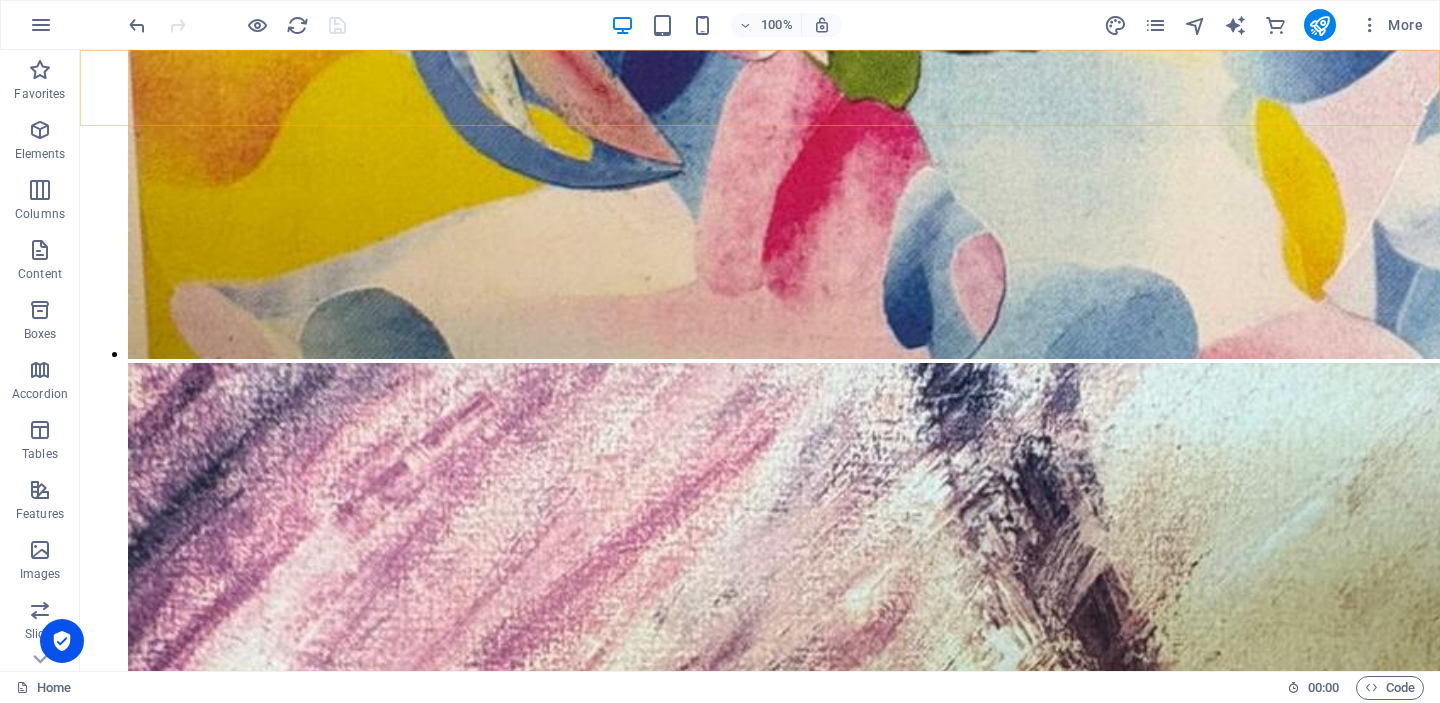 scroll, scrollTop: 15716, scrollLeft: 0, axis: vertical 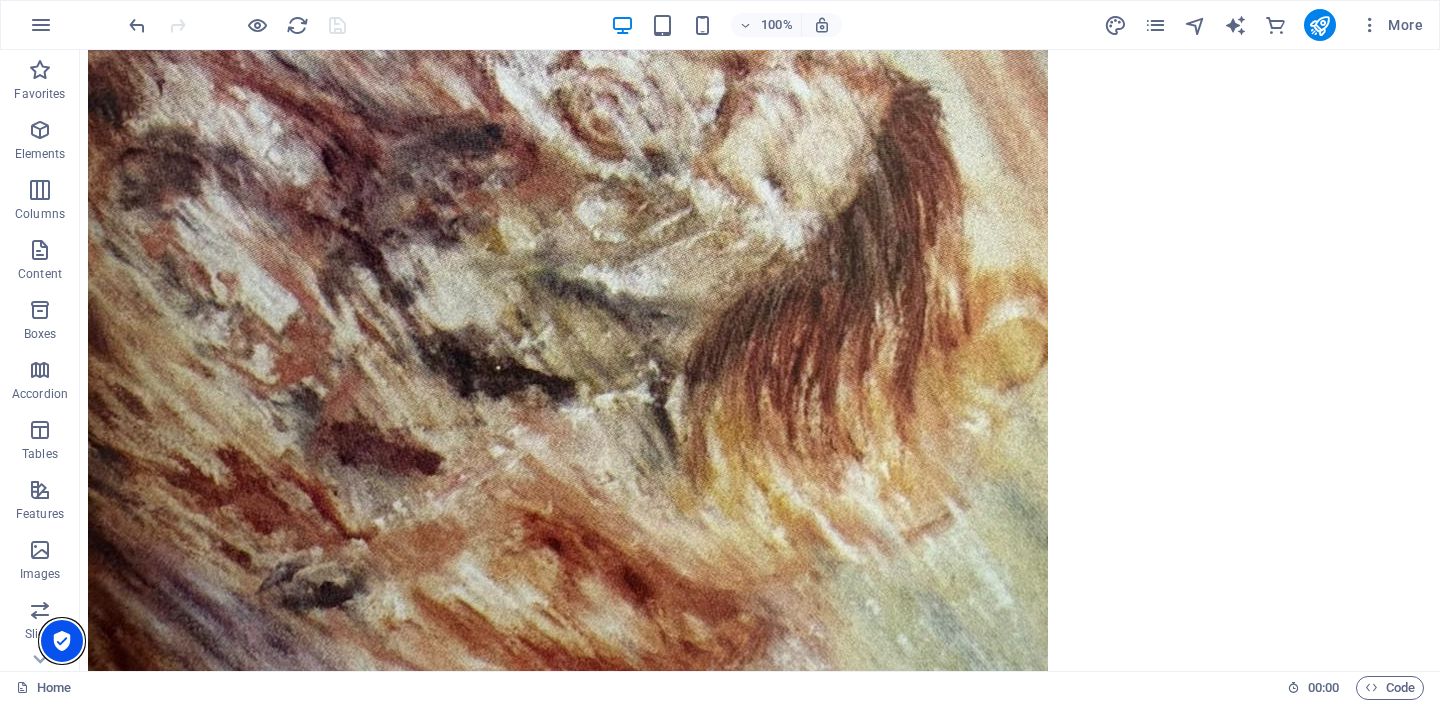 drag, startPoint x: 61, startPoint y: 636, endPoint x: 50, endPoint y: 752, distance: 116.520386 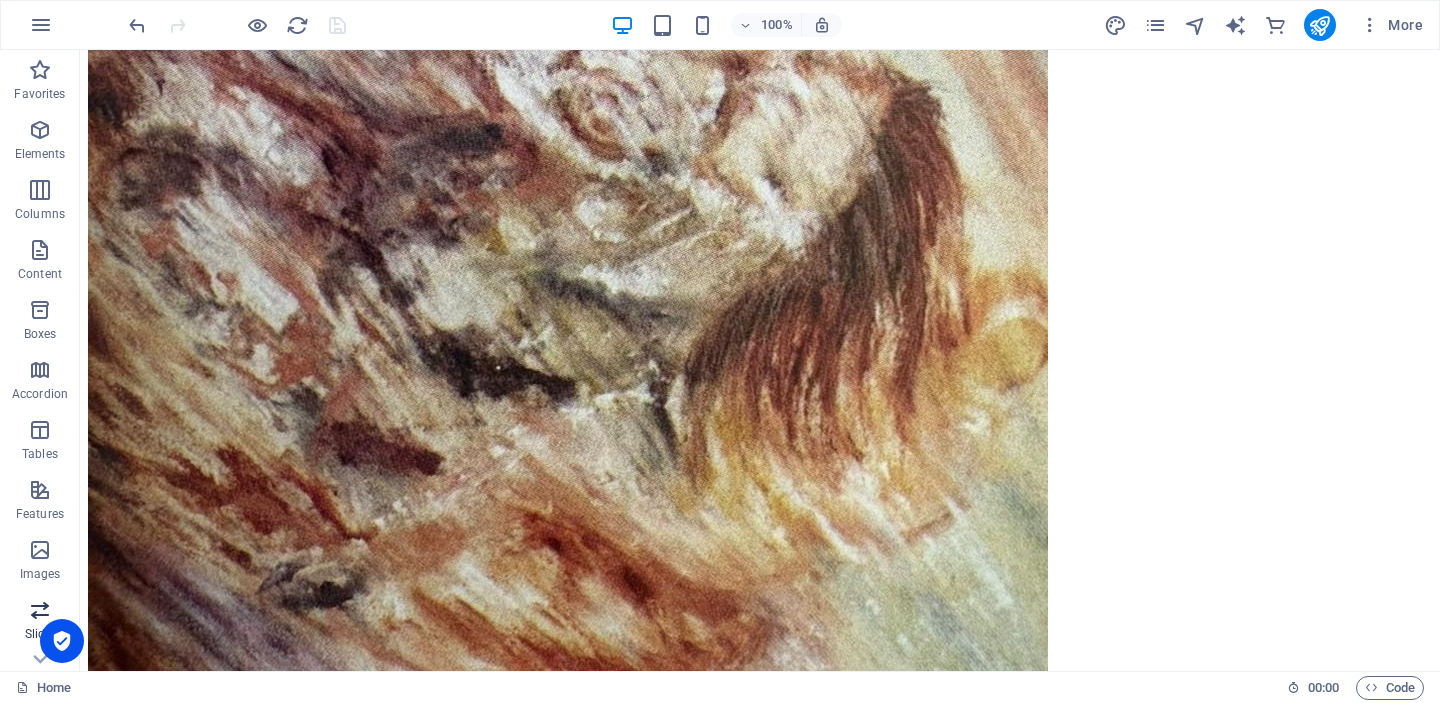 click at bounding box center (40, 610) 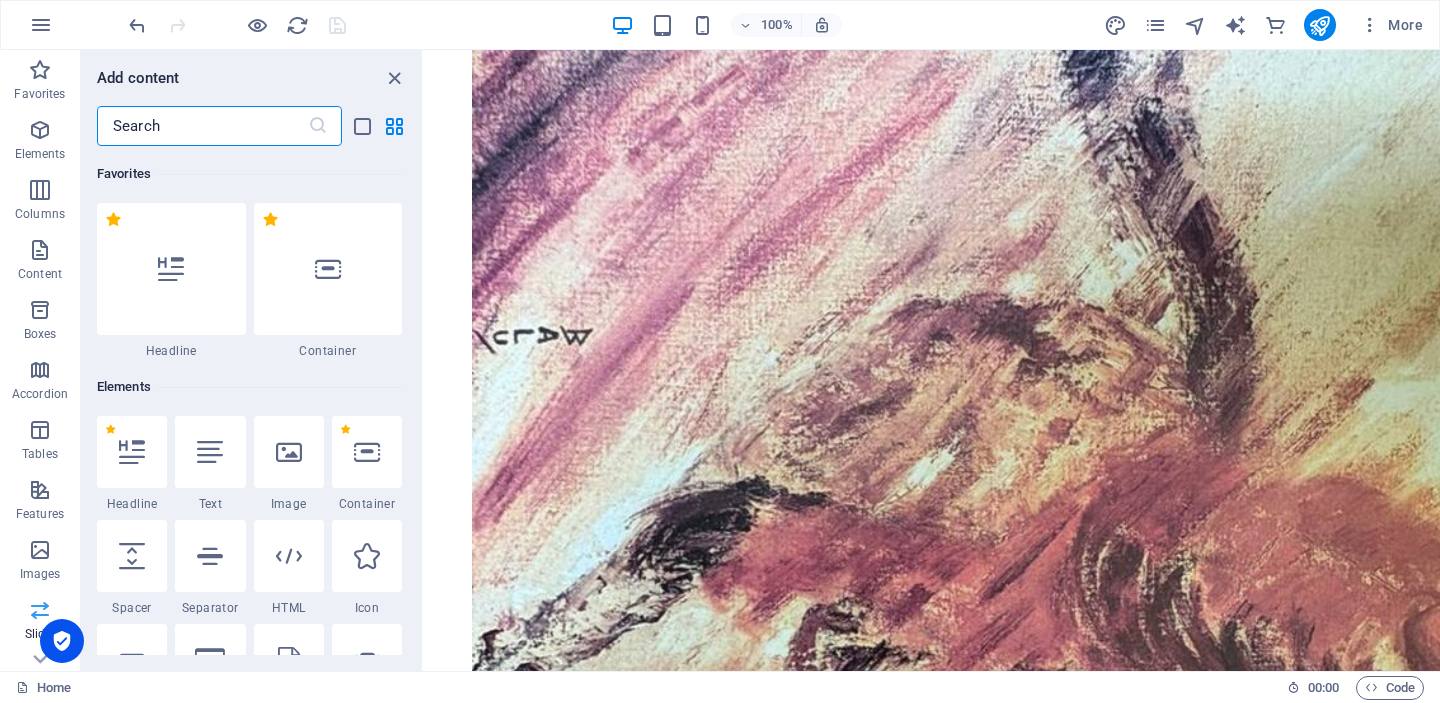 scroll, scrollTop: 17623, scrollLeft: 0, axis: vertical 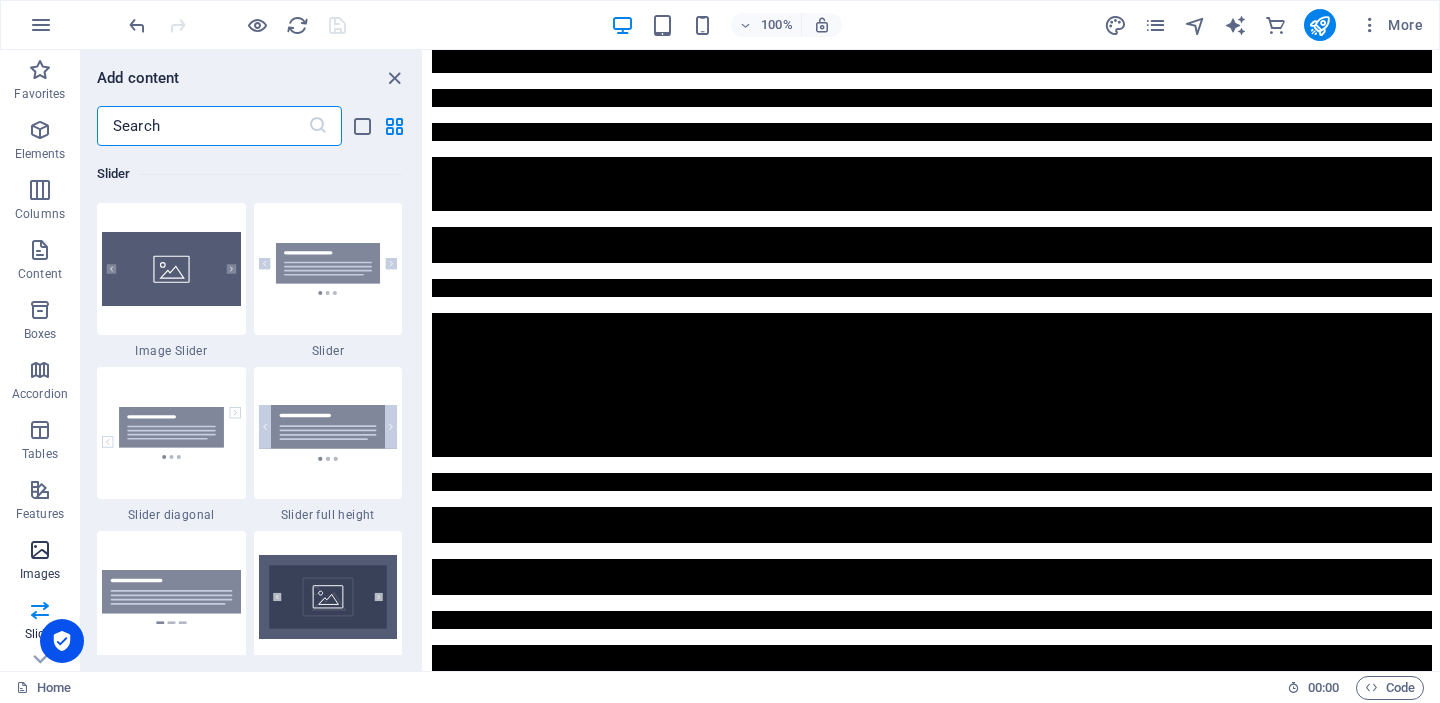 click at bounding box center (40, 550) 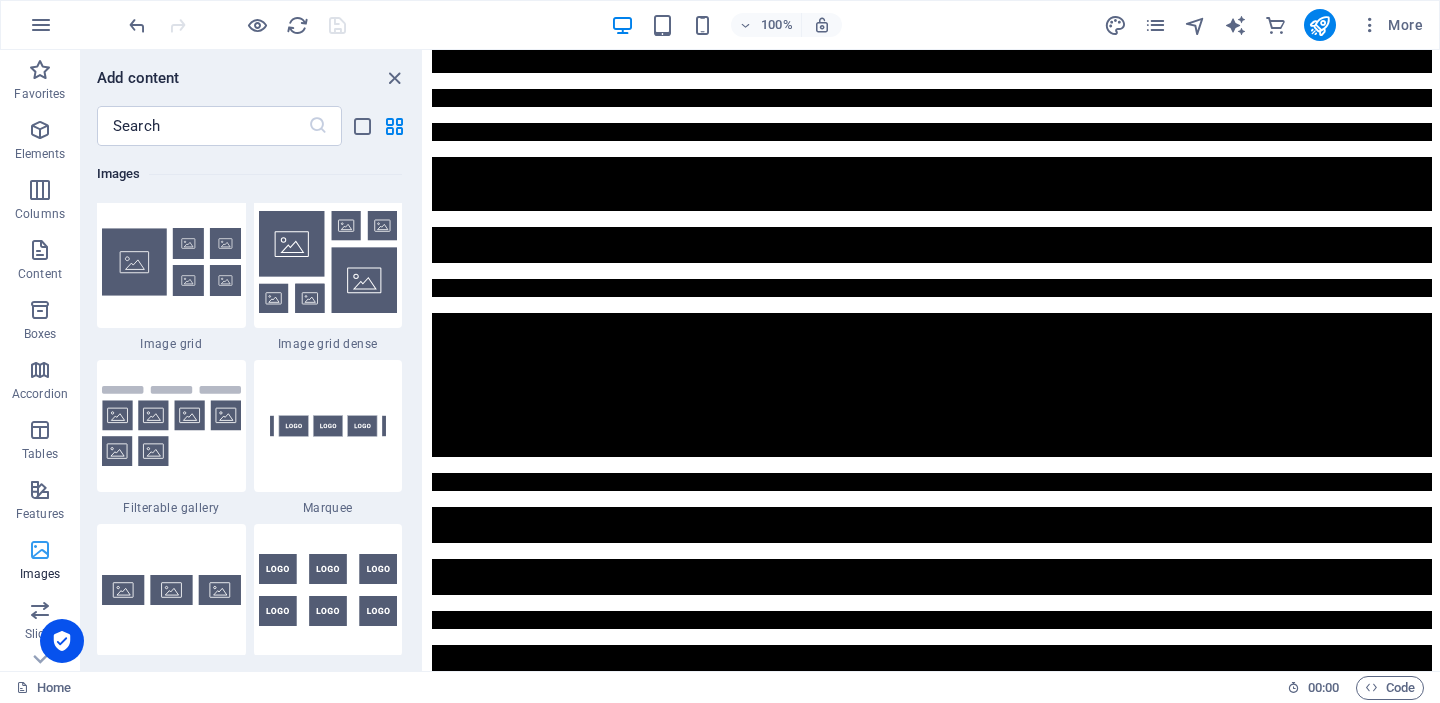 scroll, scrollTop: 9976, scrollLeft: 0, axis: vertical 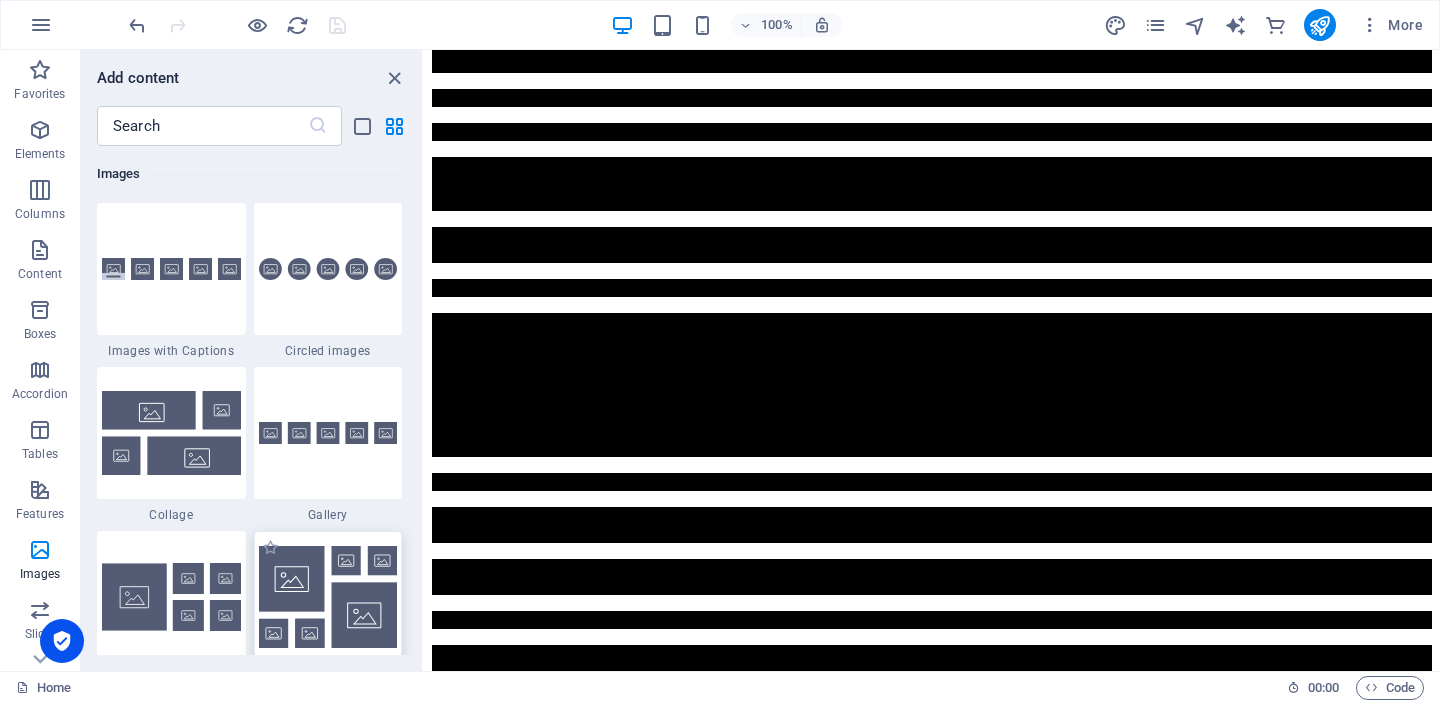 click at bounding box center (328, 597) 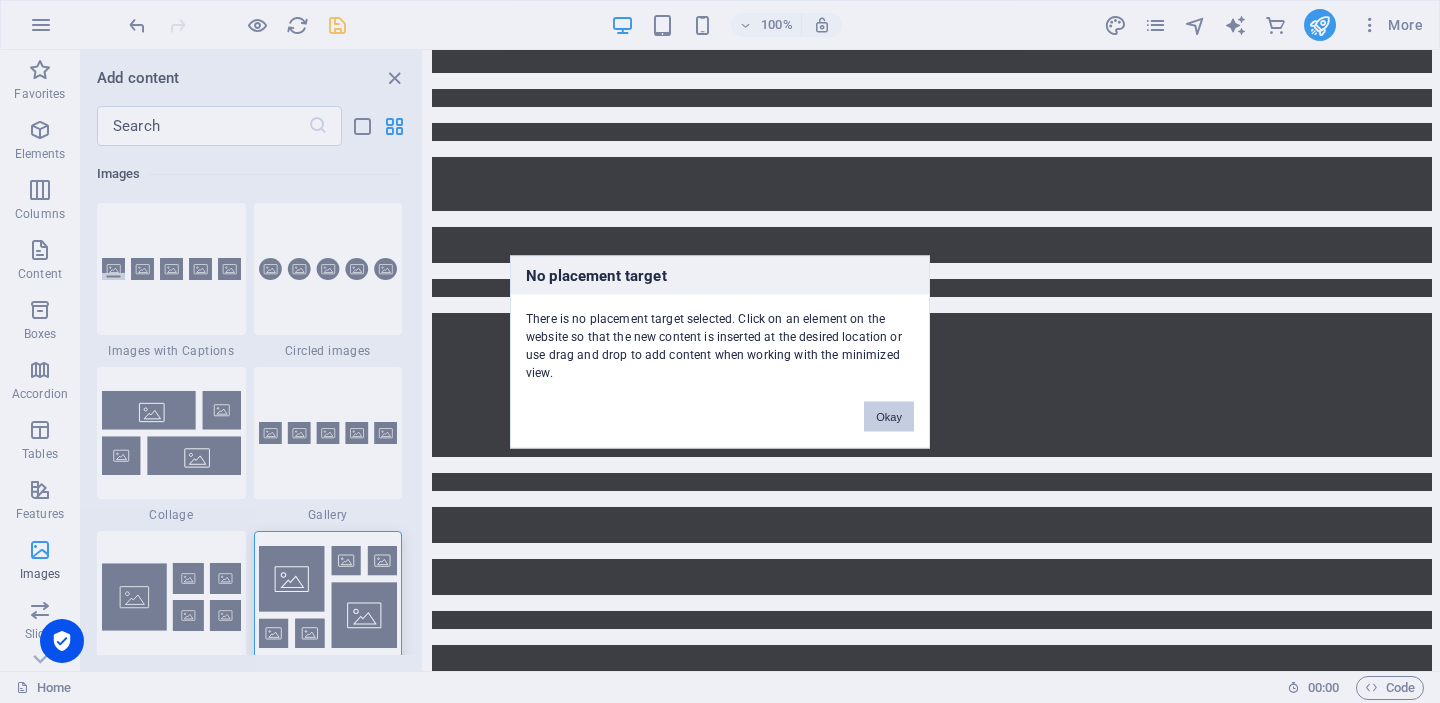click on "Okay" at bounding box center (889, 416) 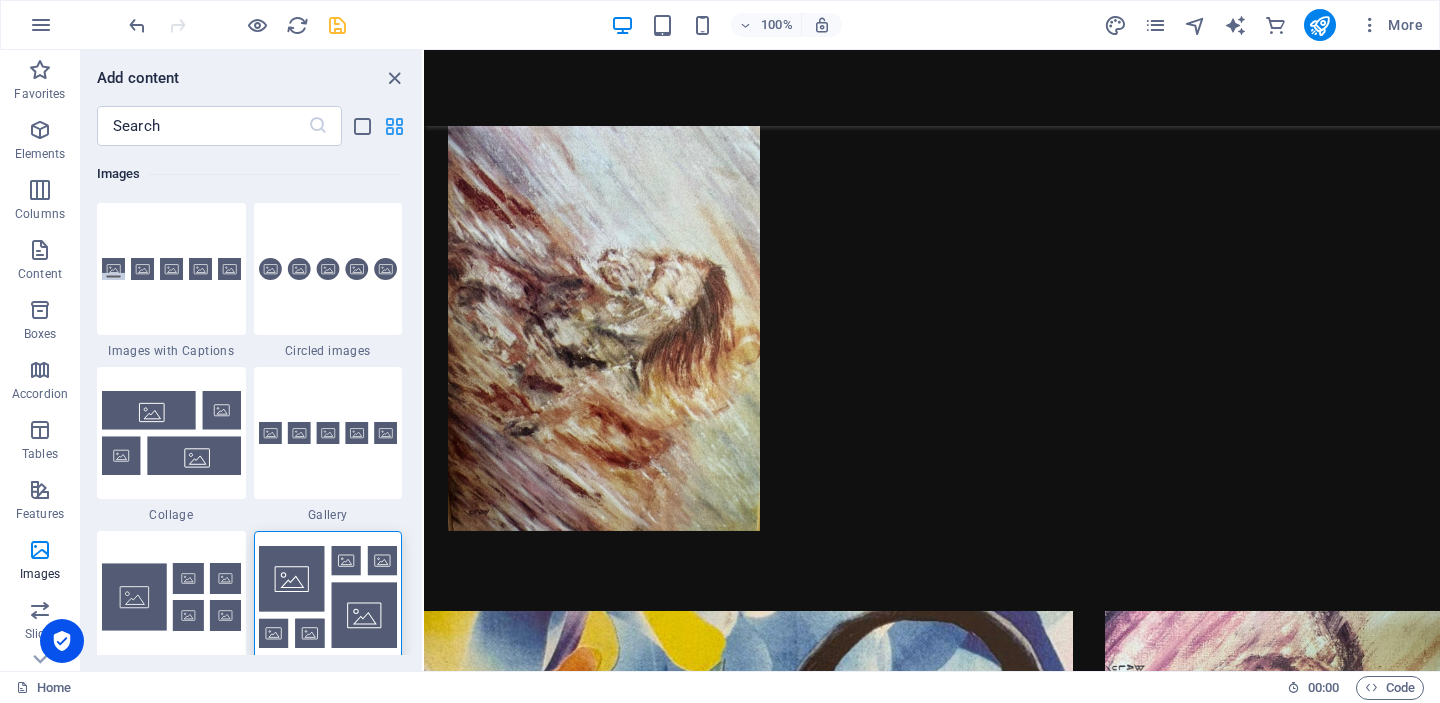 click at bounding box center [394, 126] 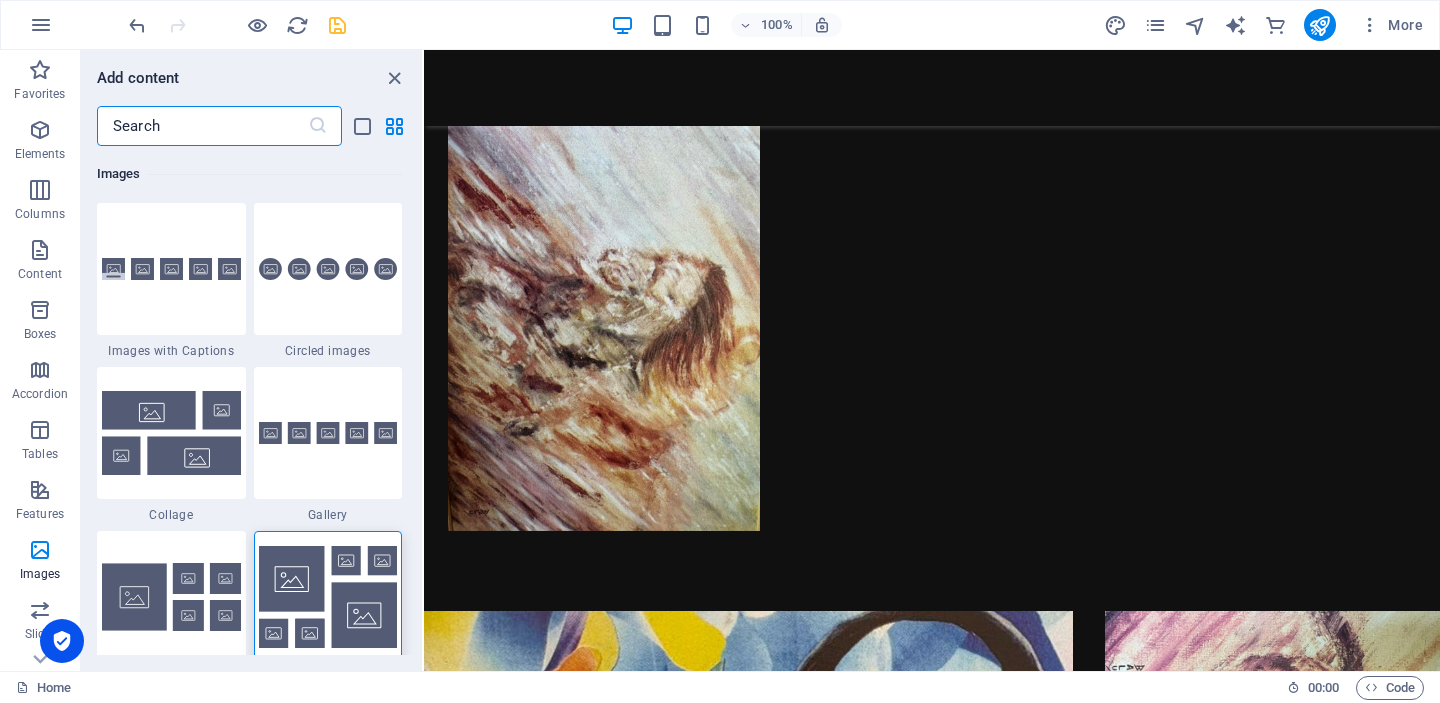 click at bounding box center (202, 126) 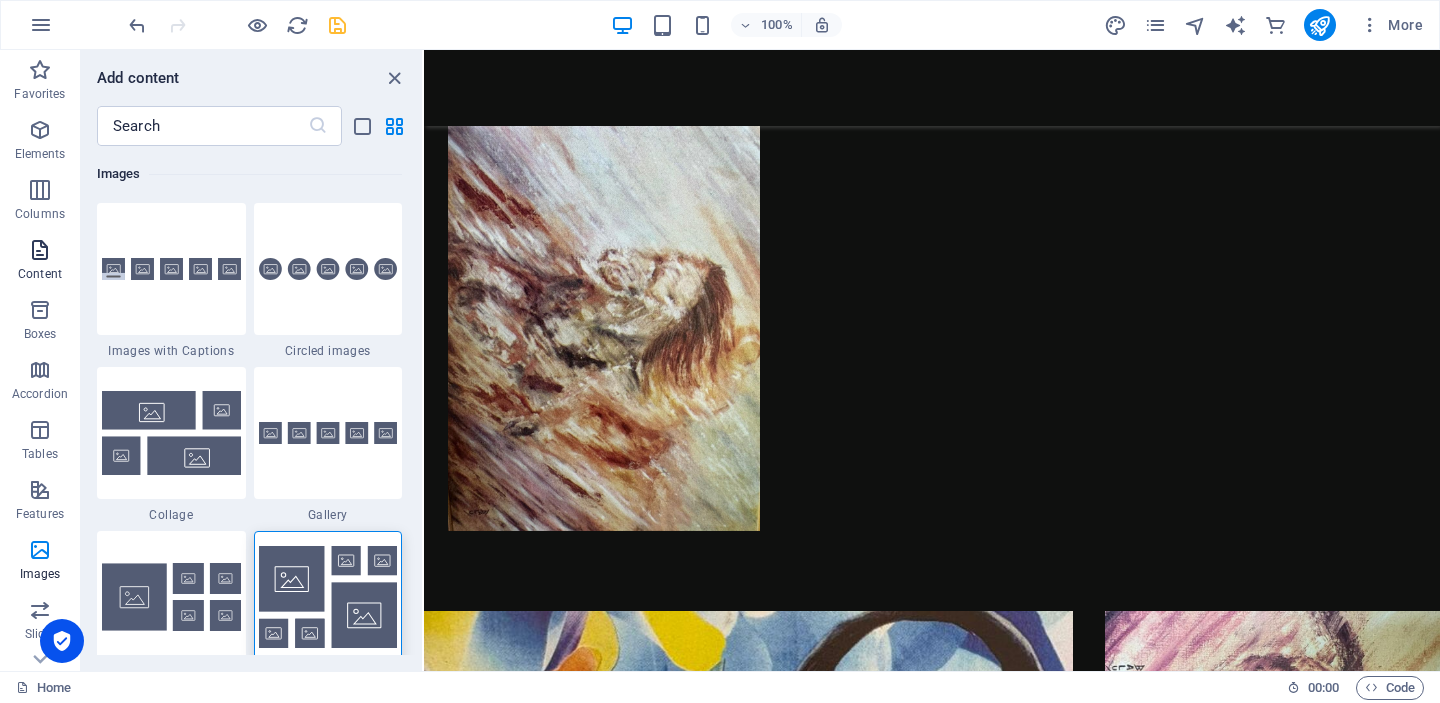 click on "Content" at bounding box center (40, 274) 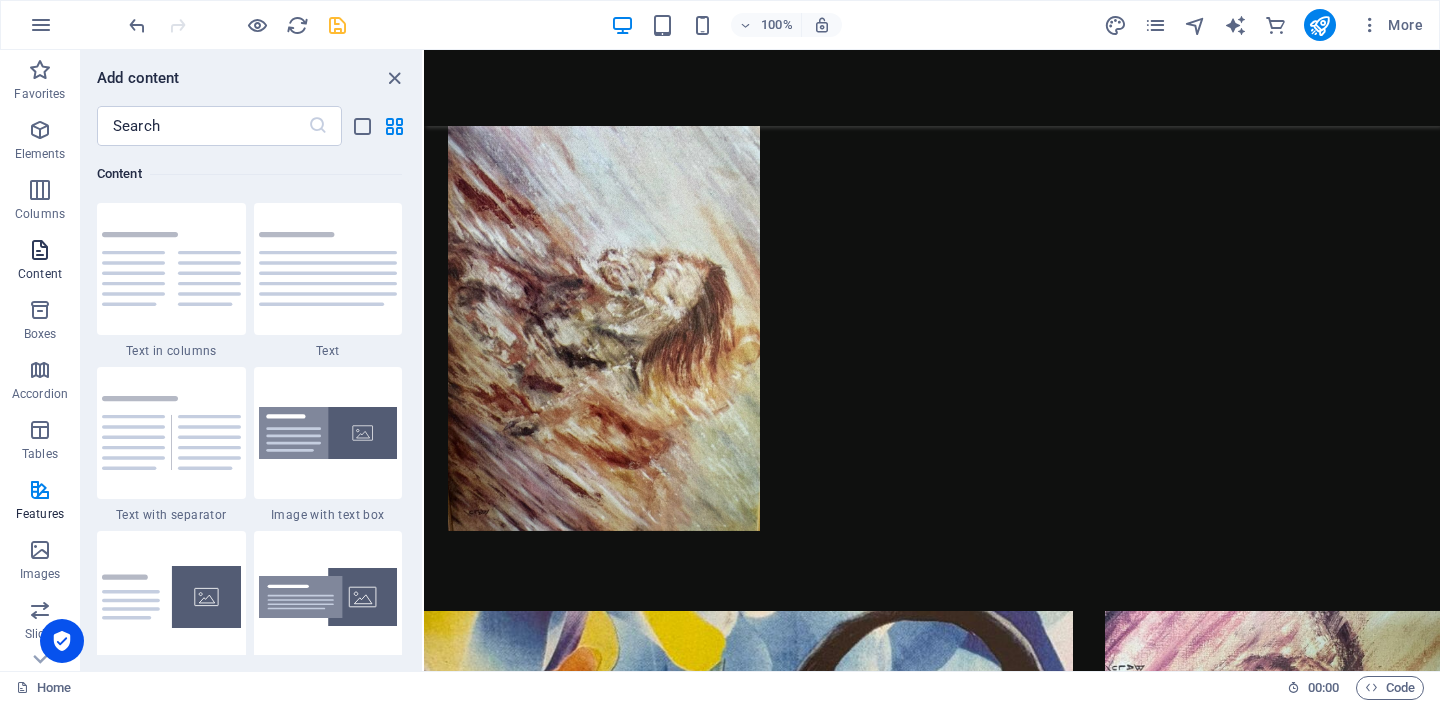 scroll, scrollTop: 3499, scrollLeft: 0, axis: vertical 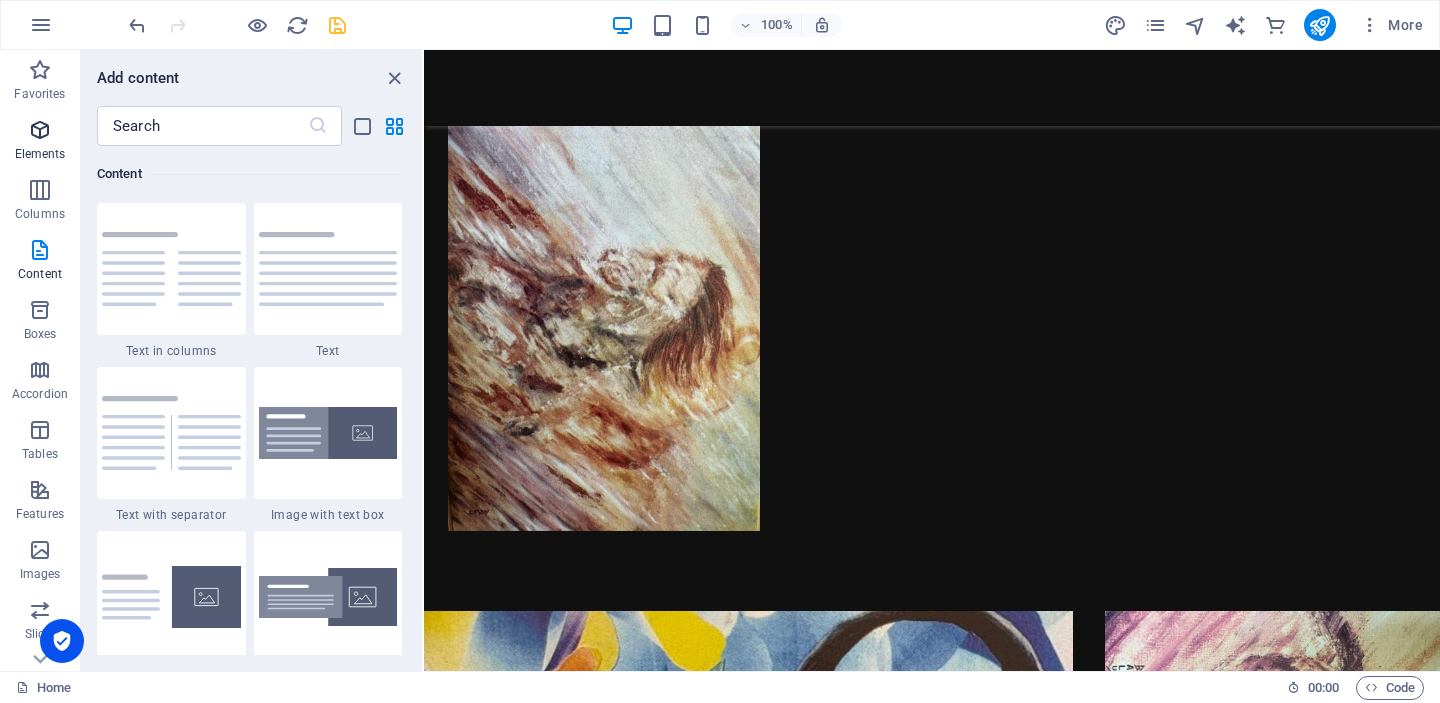 click on "Elements" at bounding box center (40, 154) 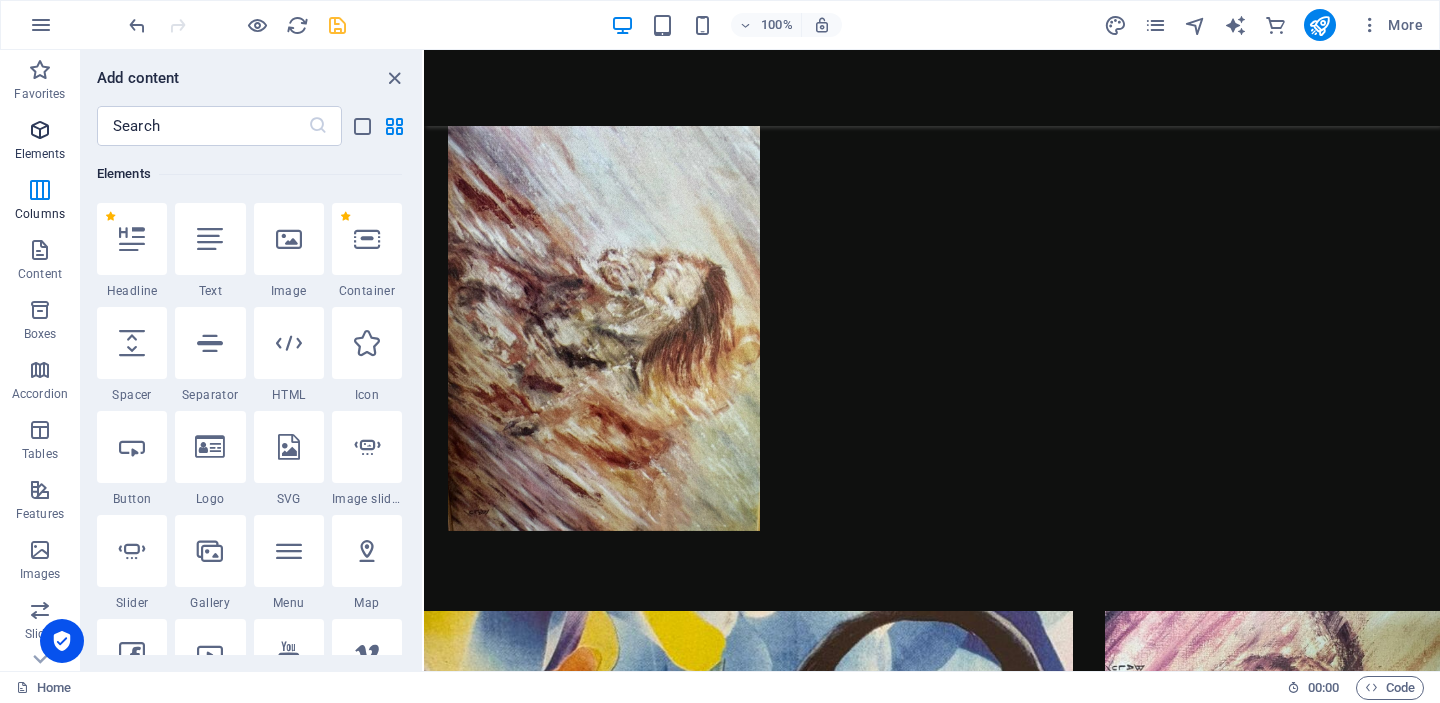 scroll, scrollTop: 213, scrollLeft: 0, axis: vertical 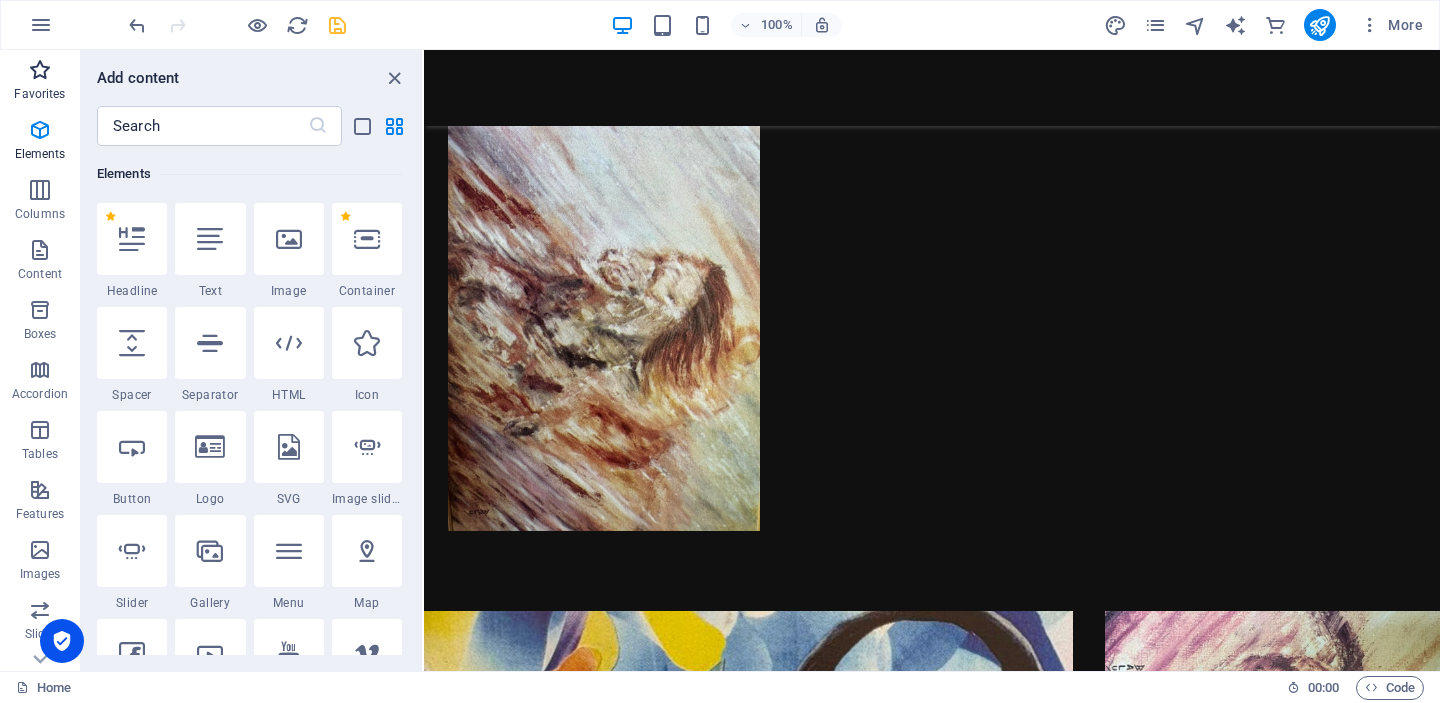 click on "Favorites" at bounding box center (40, 82) 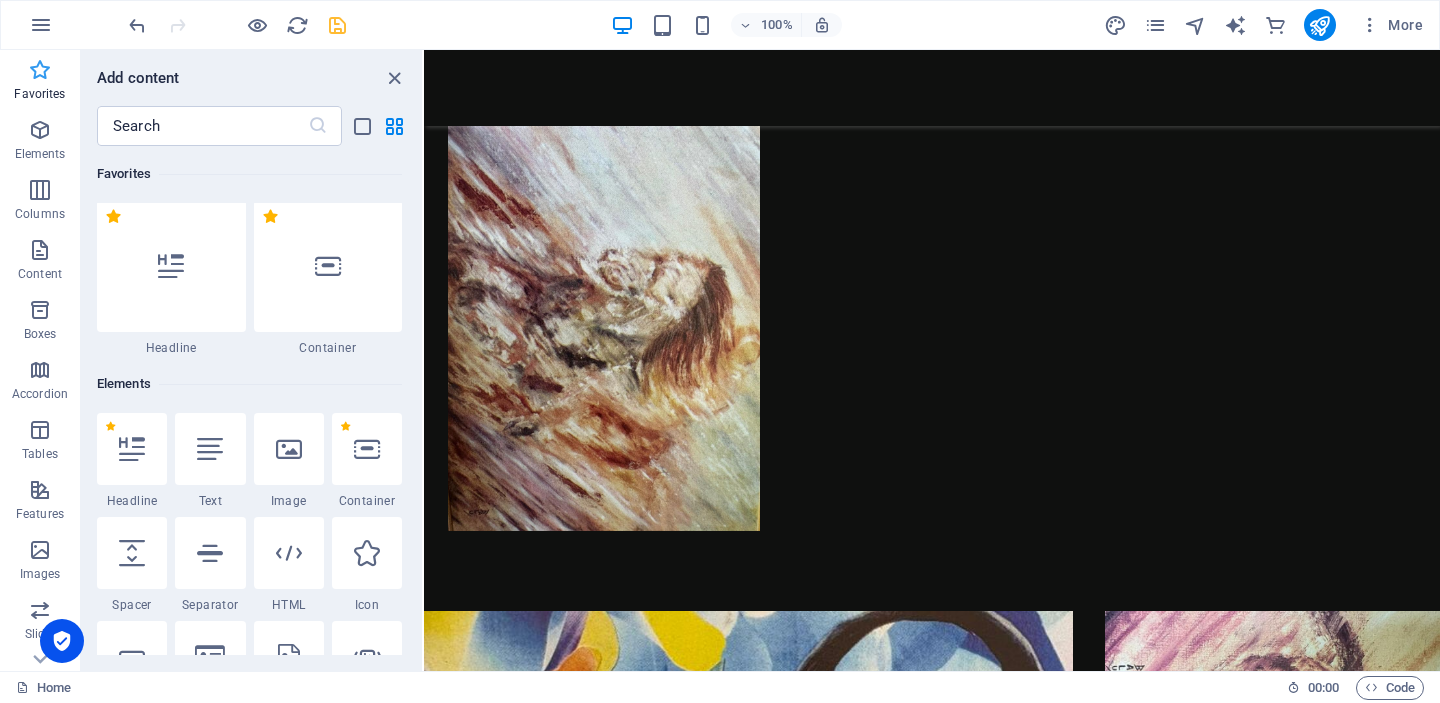 scroll, scrollTop: 0, scrollLeft: 0, axis: both 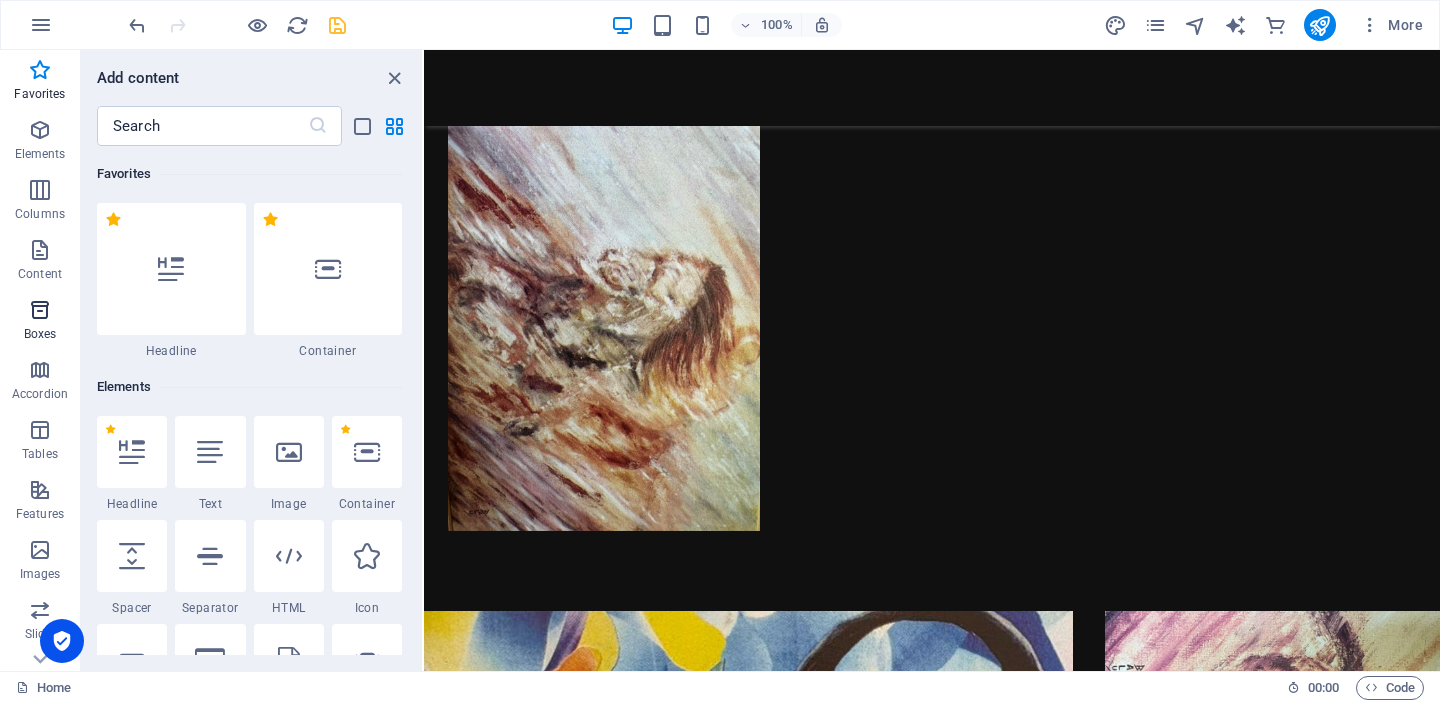 click at bounding box center [40, 310] 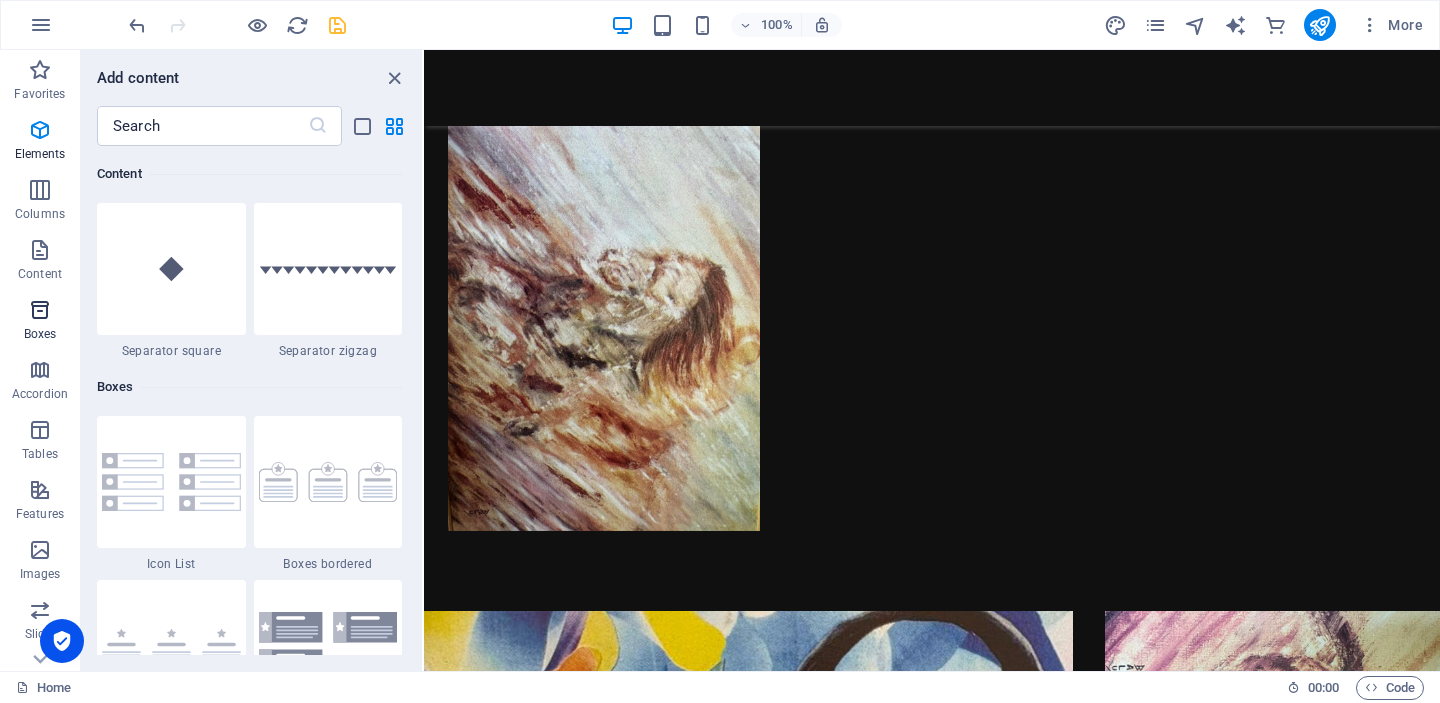 scroll, scrollTop: 5352, scrollLeft: 0, axis: vertical 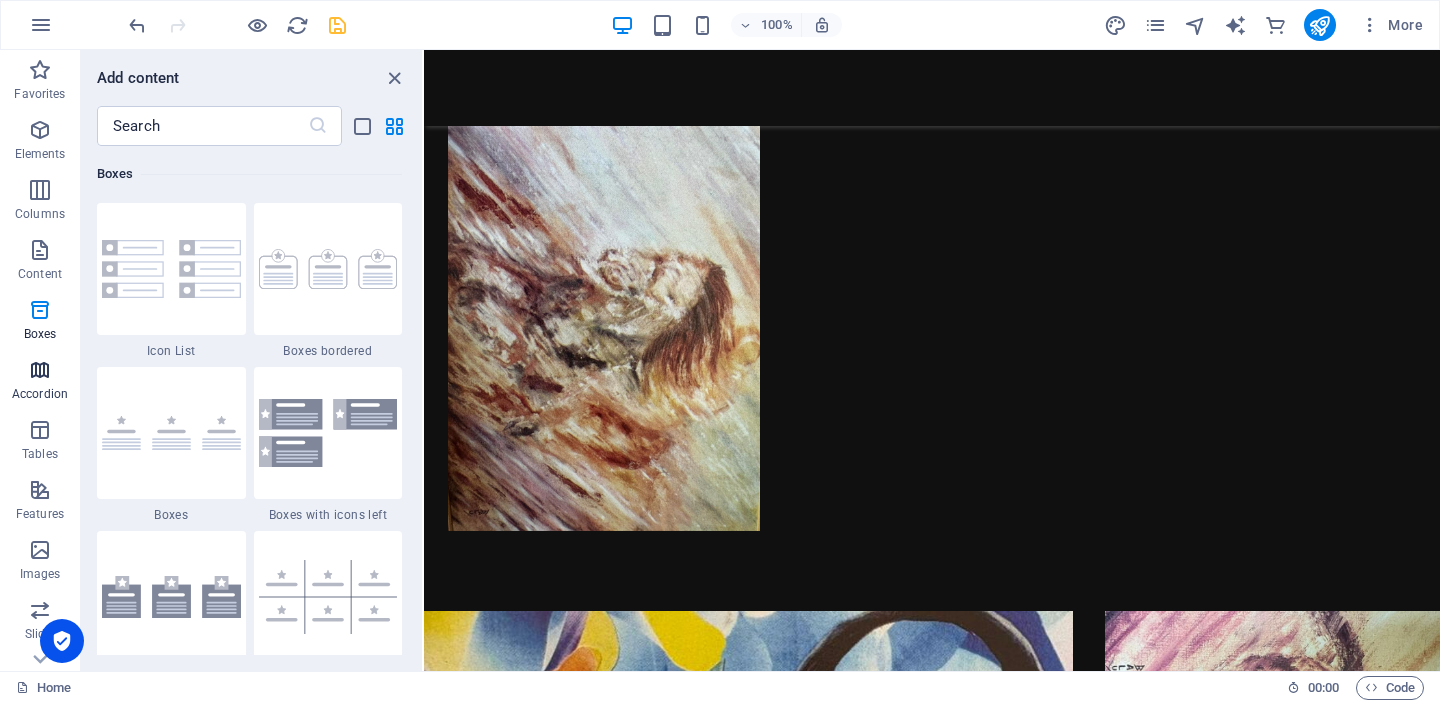 click at bounding box center [40, 370] 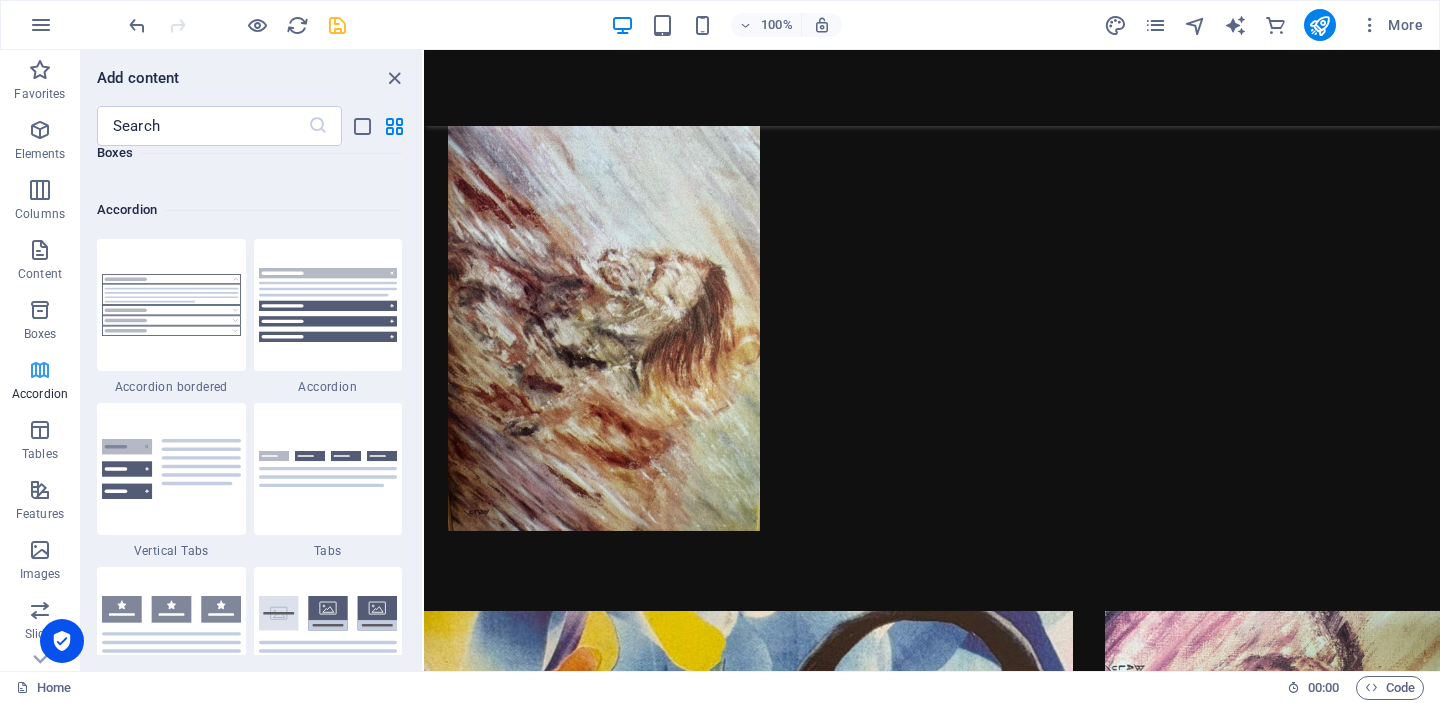 scroll, scrollTop: 6221, scrollLeft: 0, axis: vertical 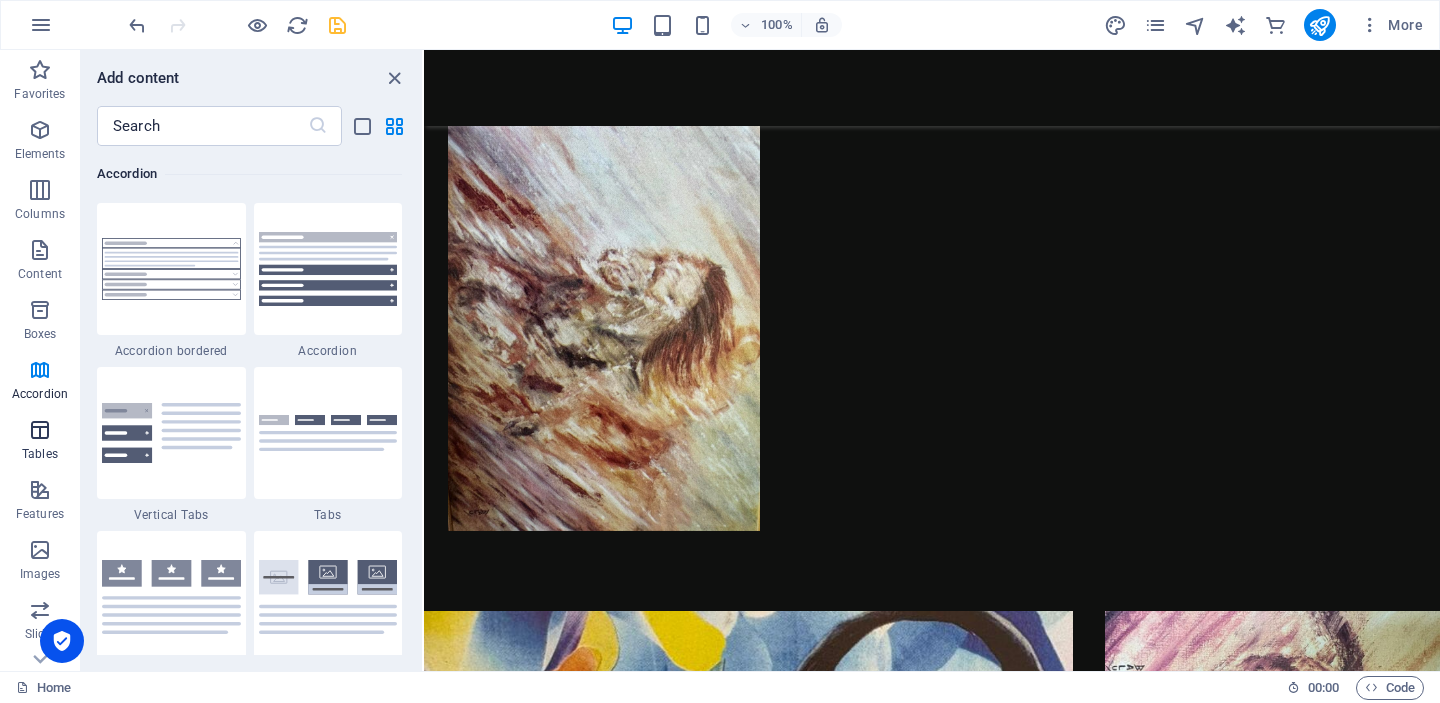 click at bounding box center (40, 430) 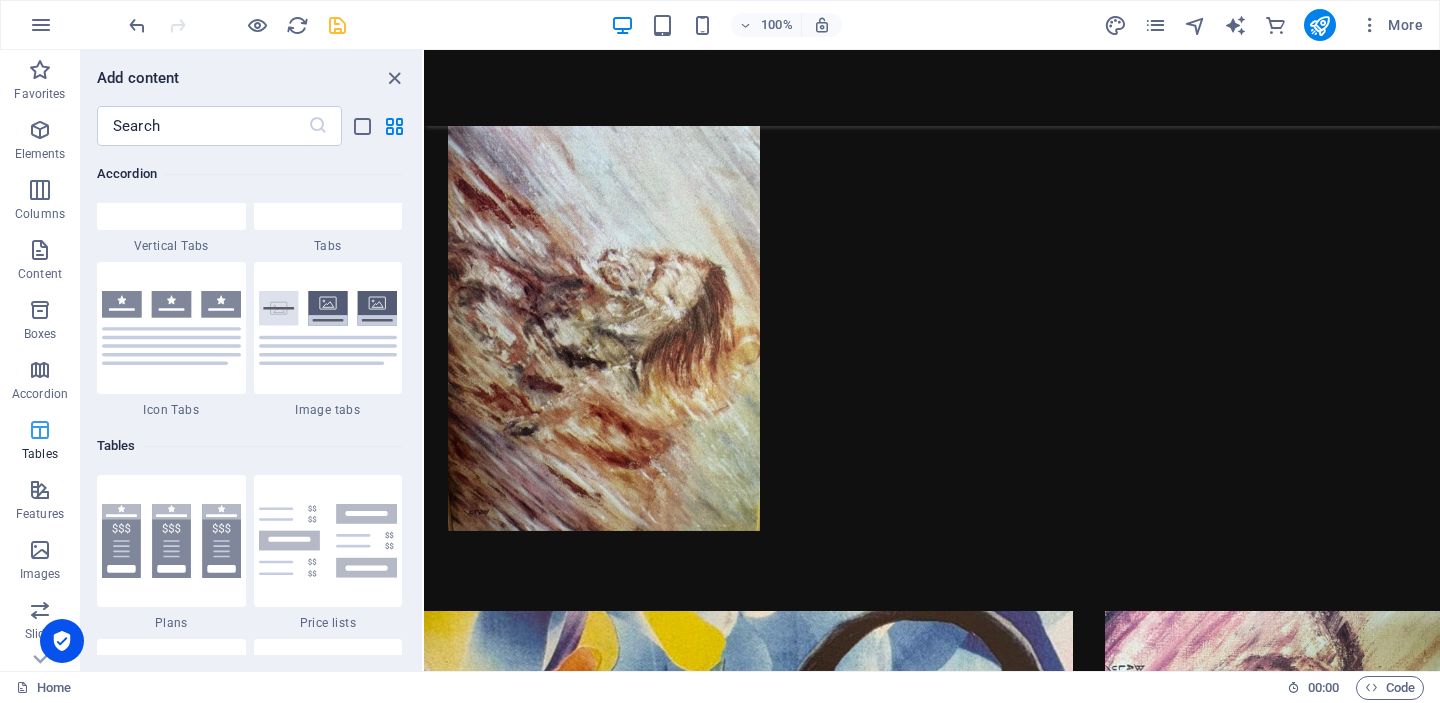 scroll, scrollTop: 6762, scrollLeft: 0, axis: vertical 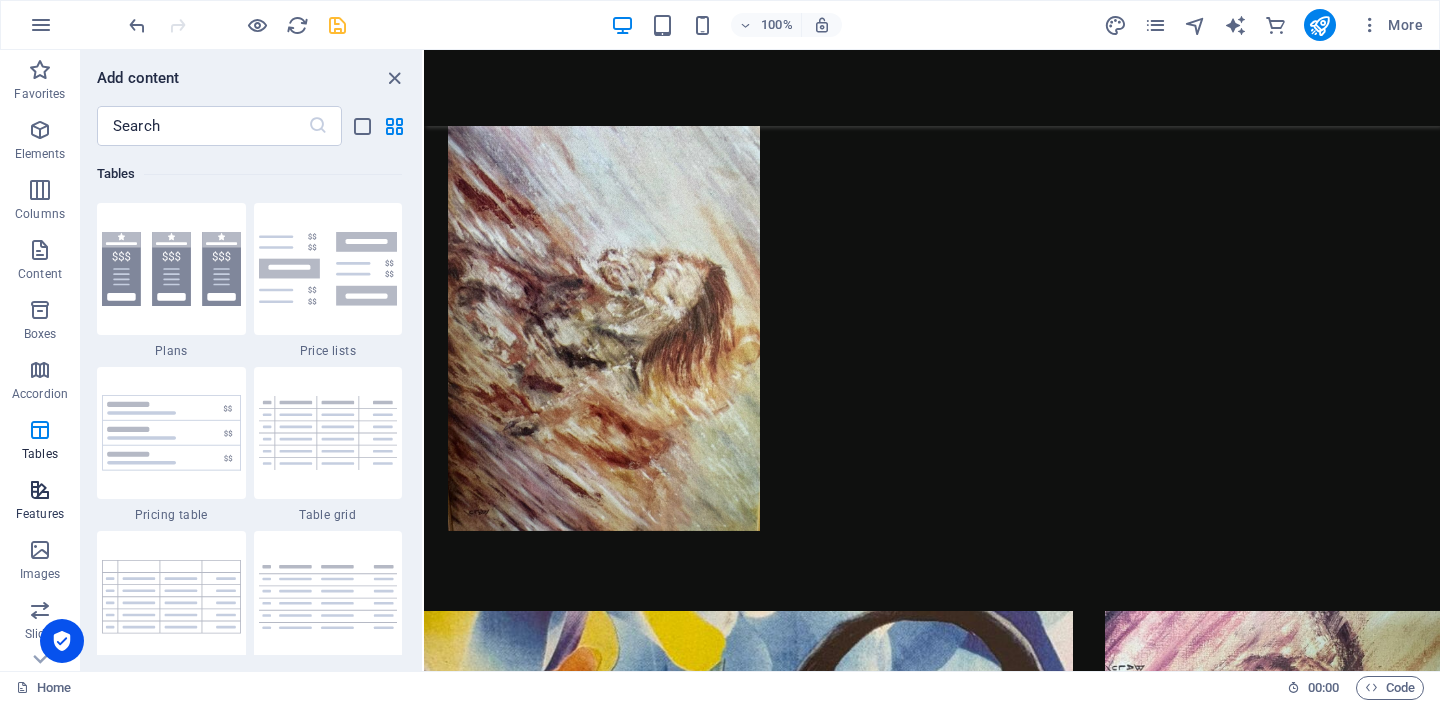 click at bounding box center [40, 490] 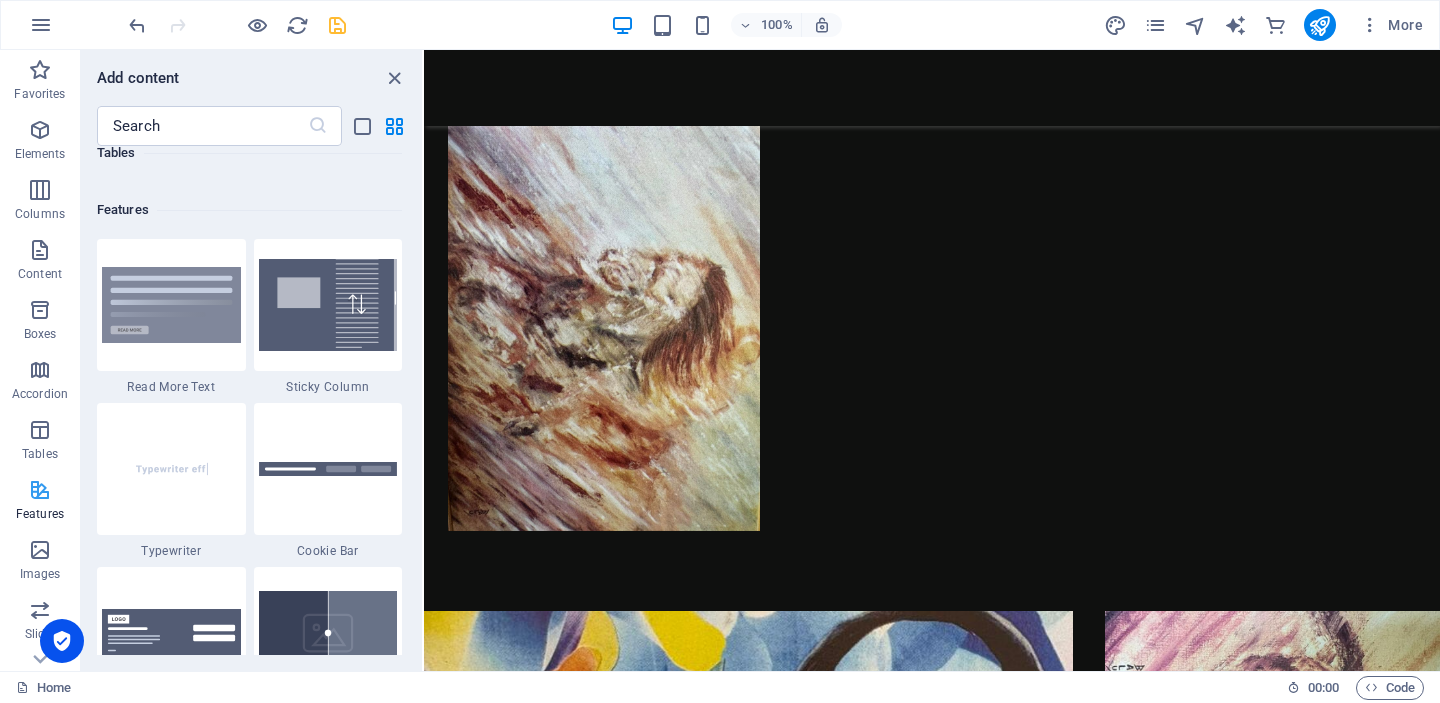 scroll, scrollTop: 7631, scrollLeft: 0, axis: vertical 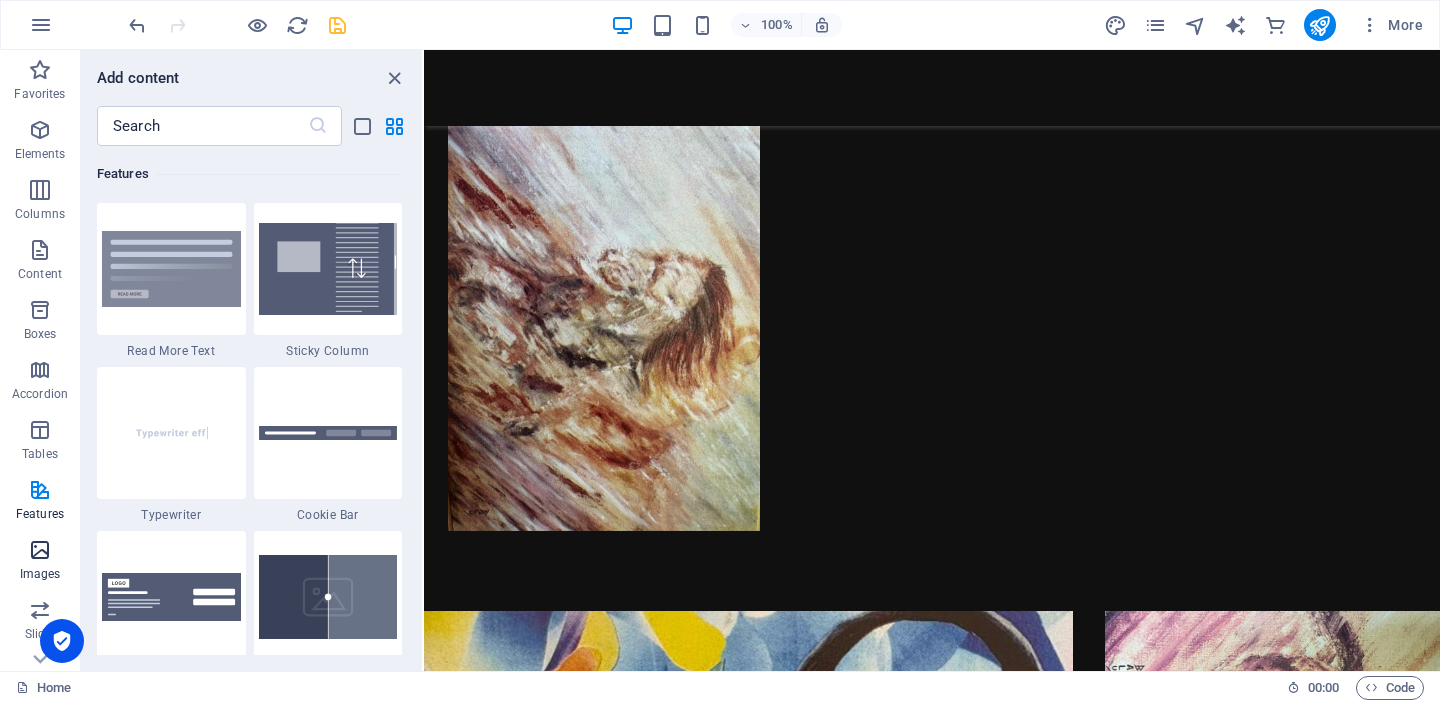 click on "Images" at bounding box center (40, 574) 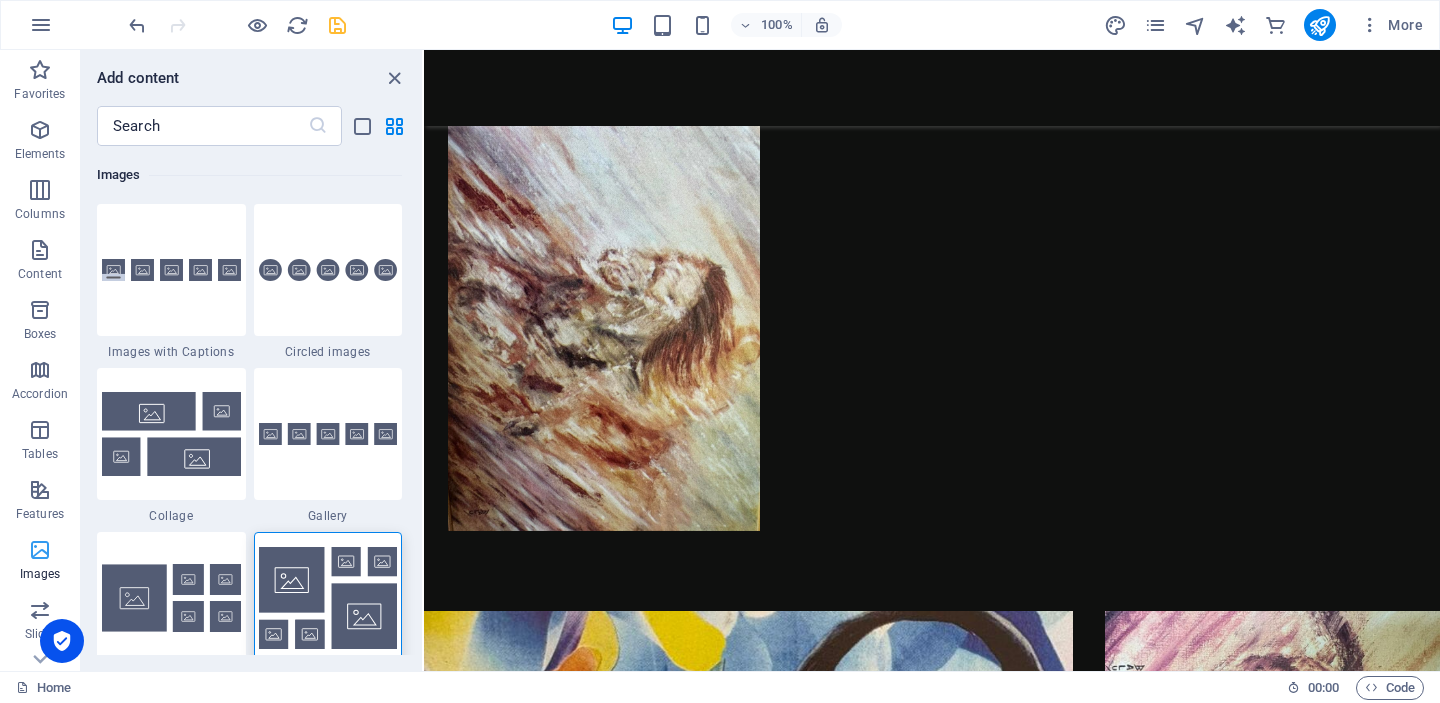 scroll, scrollTop: 9976, scrollLeft: 0, axis: vertical 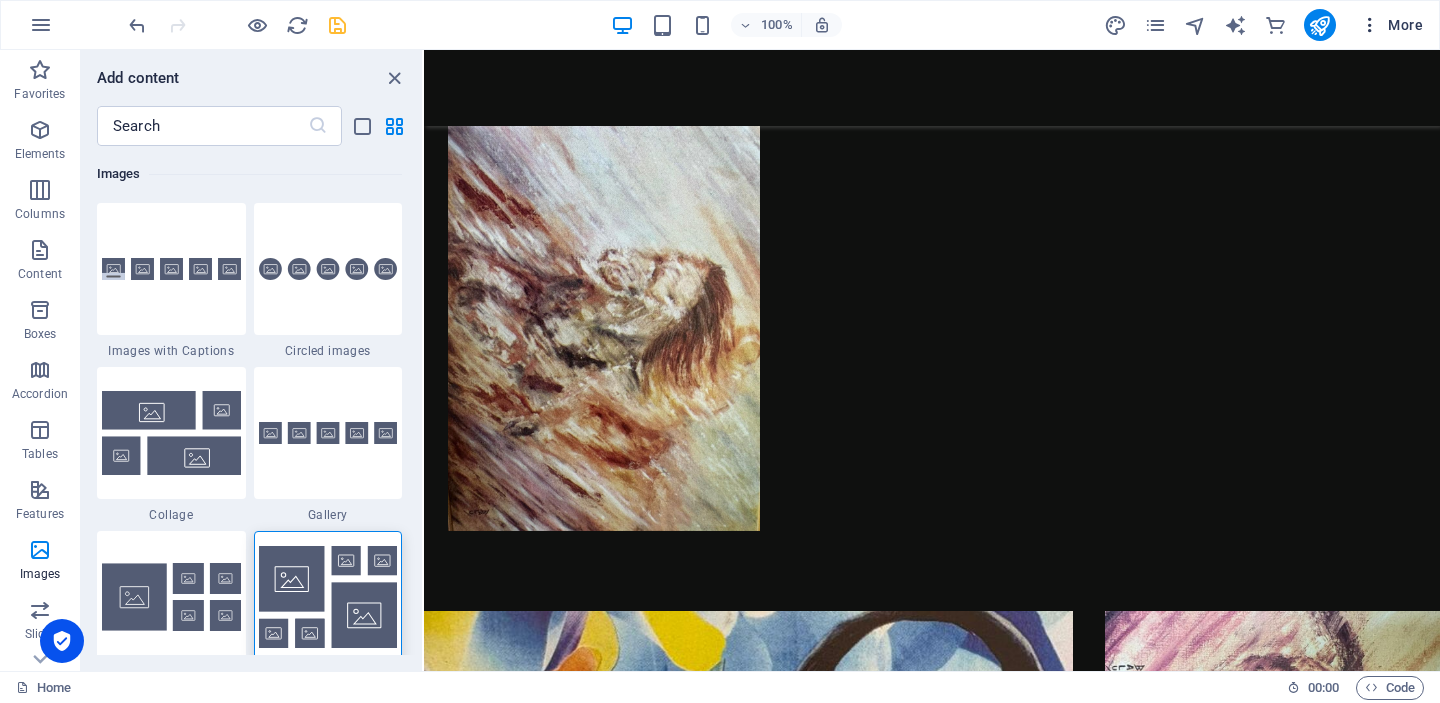 click on "More" at bounding box center (1391, 25) 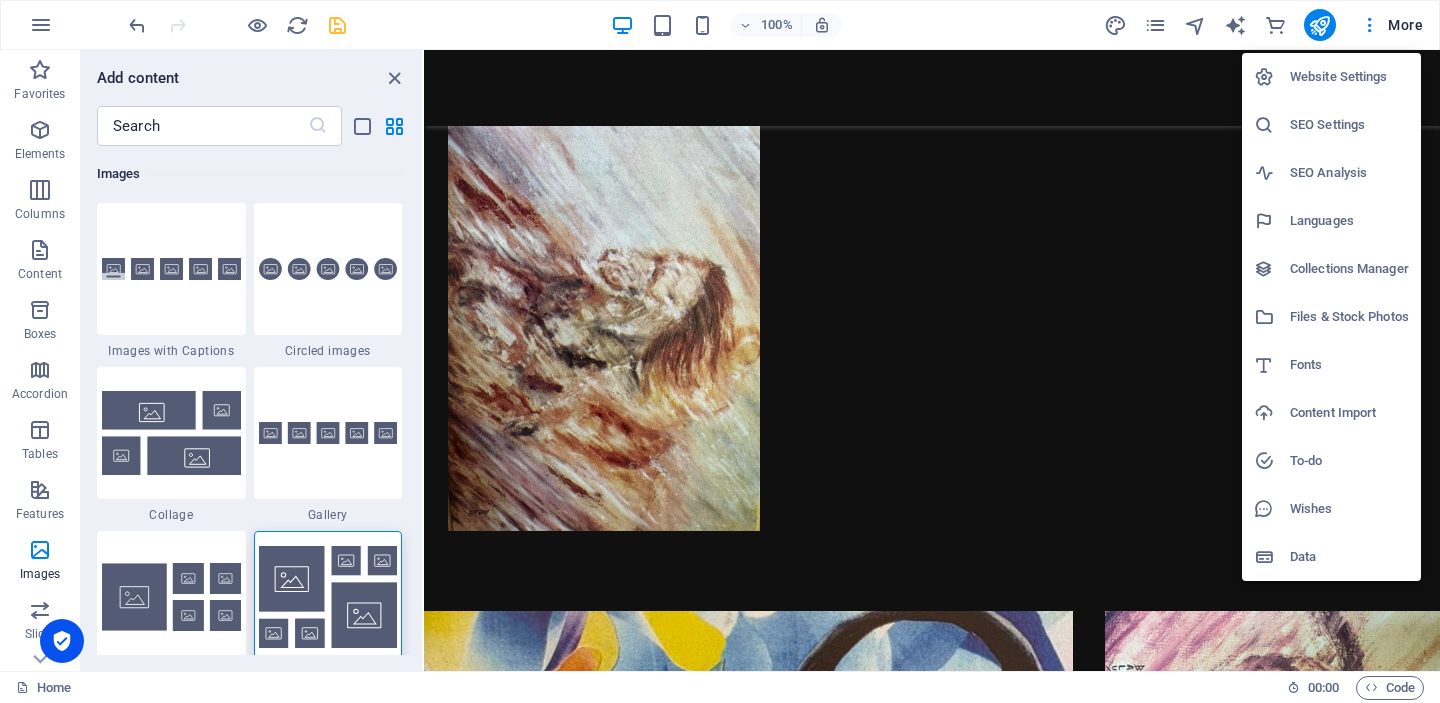 click at bounding box center [720, 351] 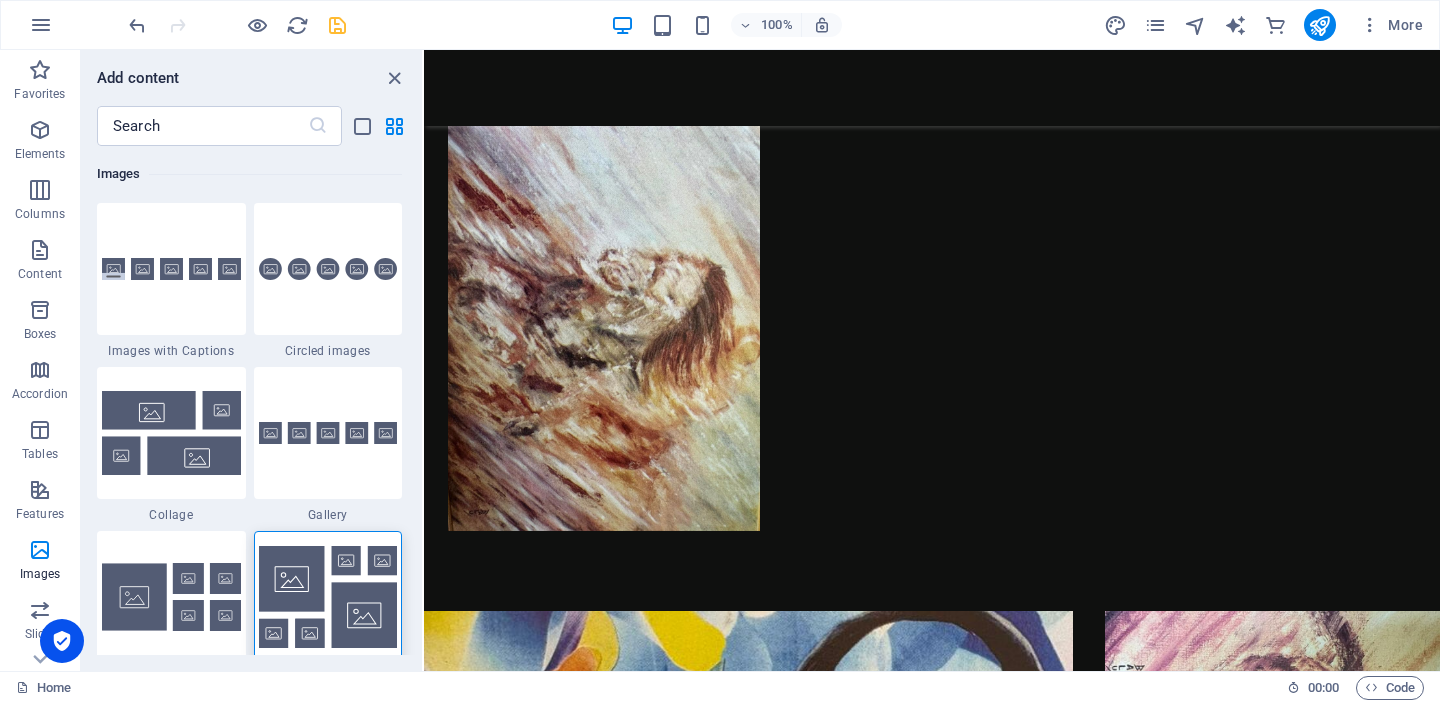 click at bounding box center [1370, 25] 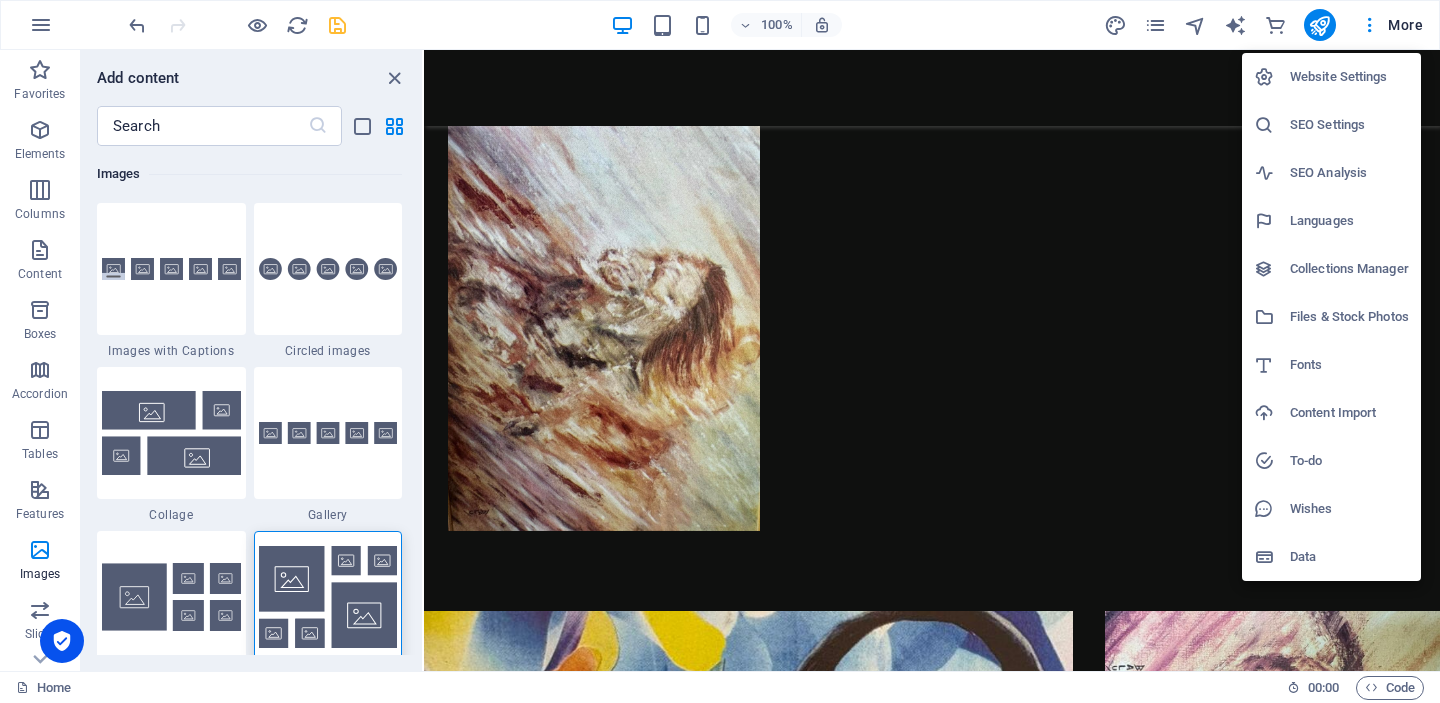 click at bounding box center [720, 351] 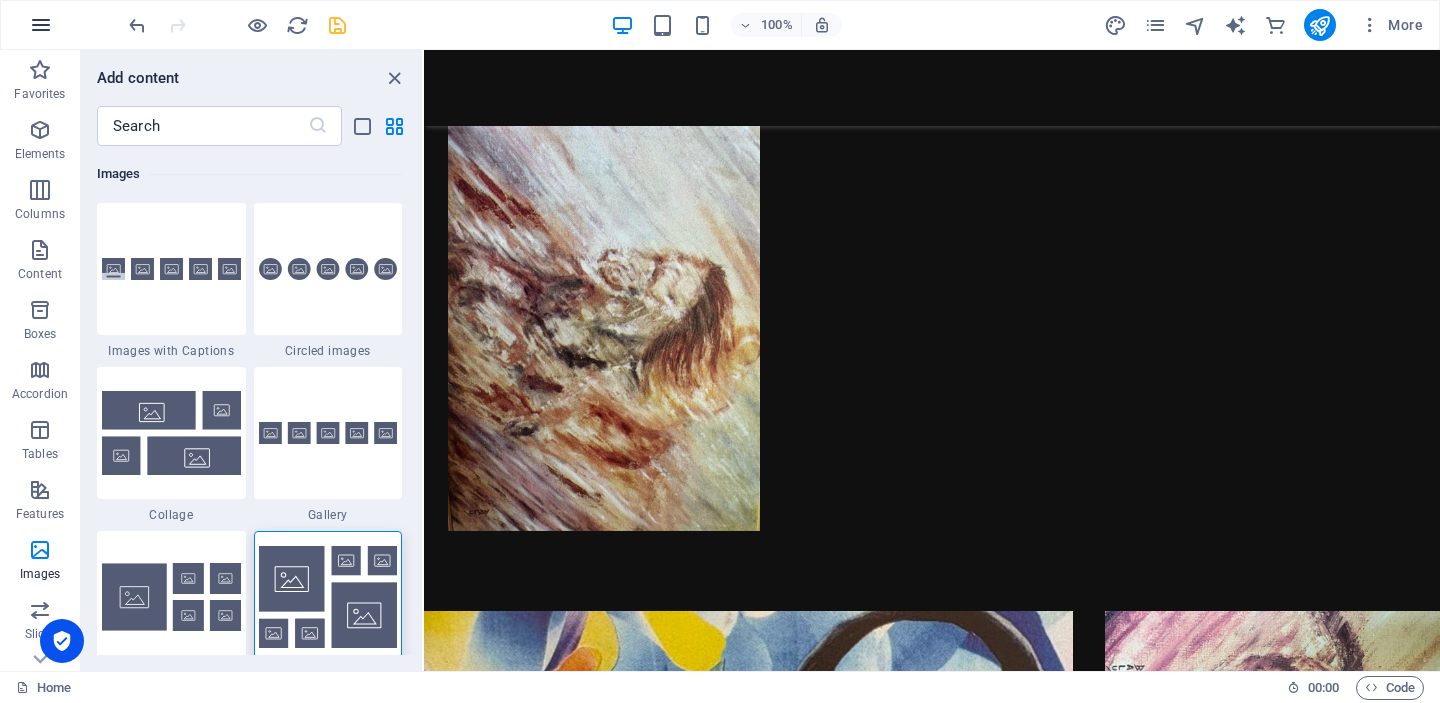 click at bounding box center (41, 25) 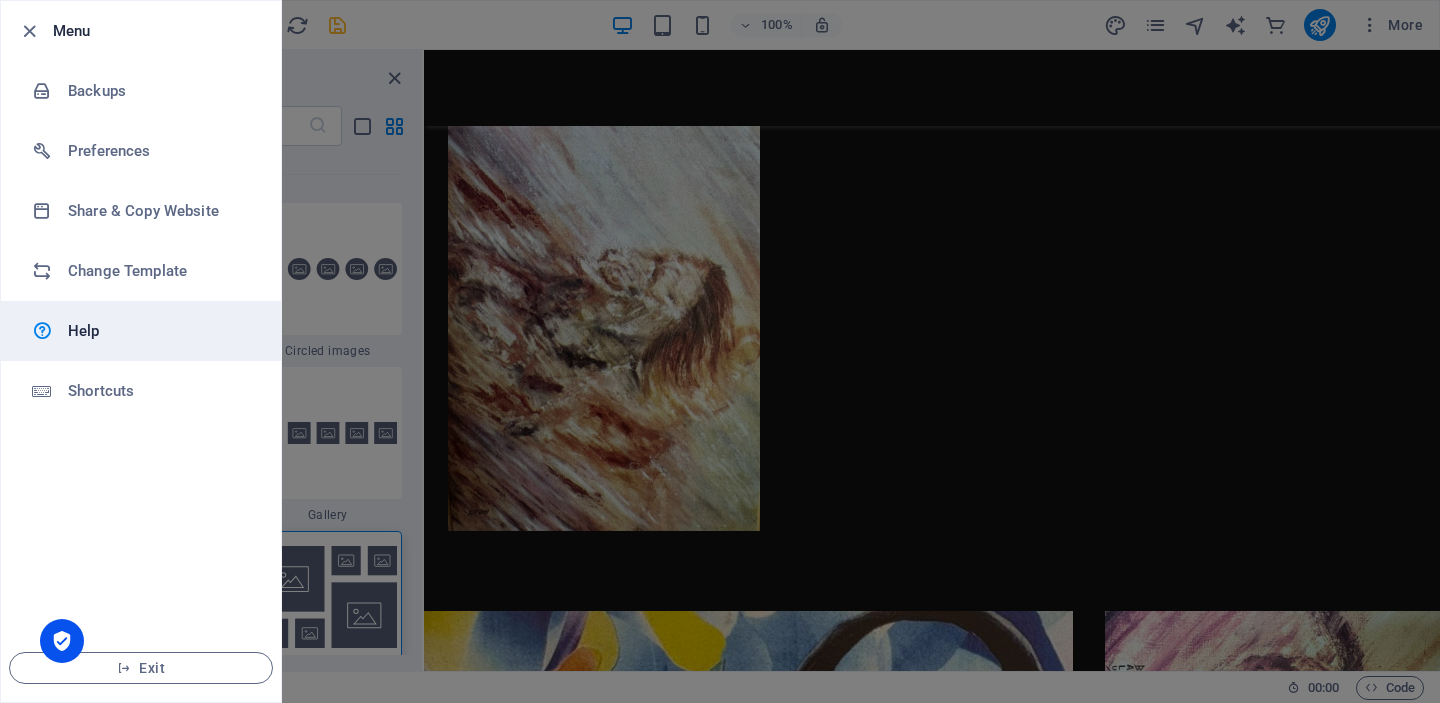 click on "Help" at bounding box center (160, 331) 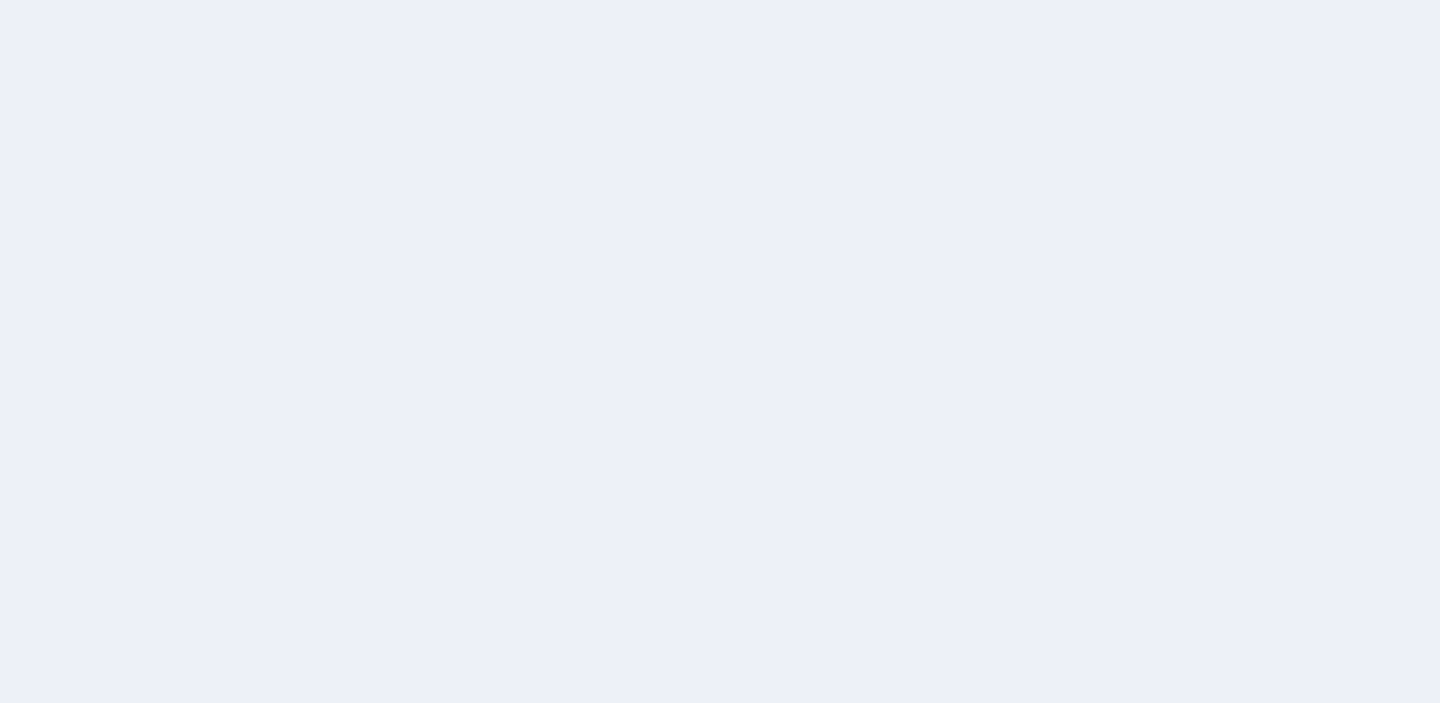 scroll, scrollTop: 0, scrollLeft: 0, axis: both 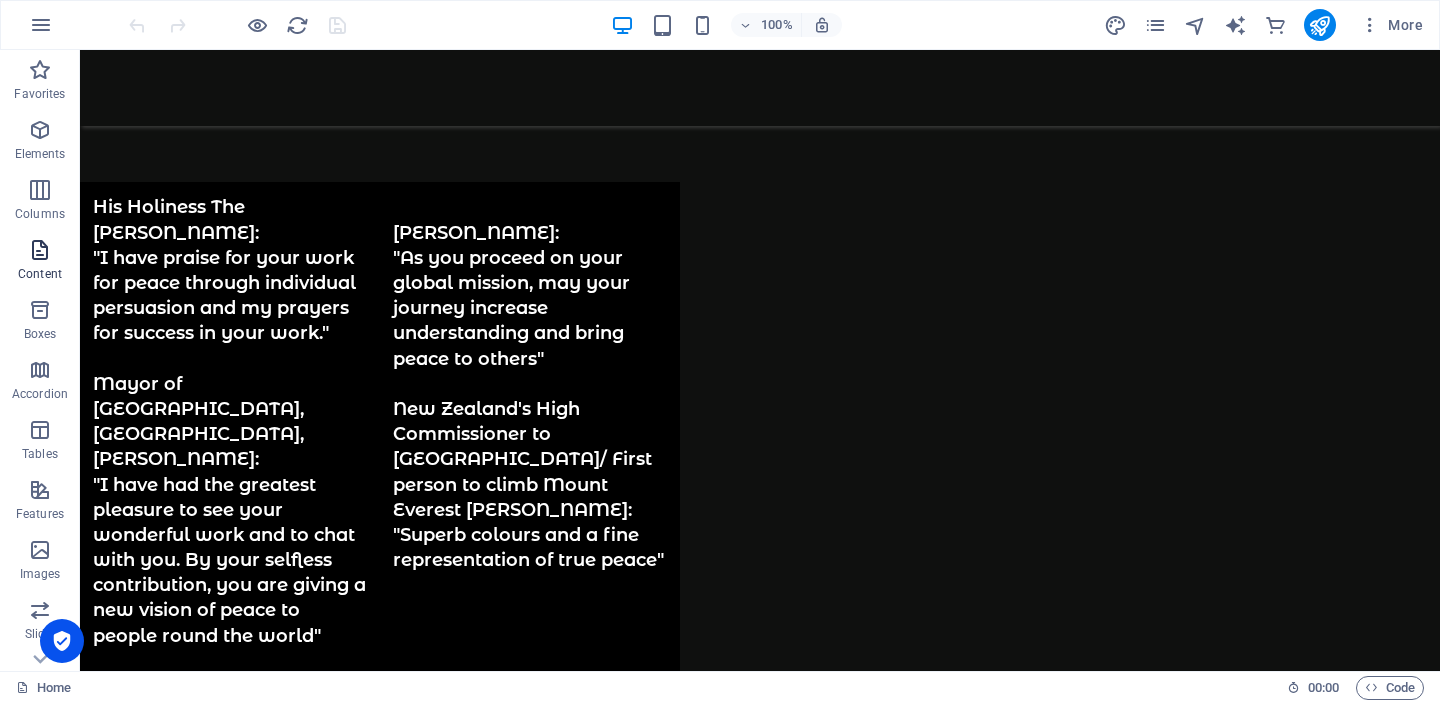 click at bounding box center (40, 250) 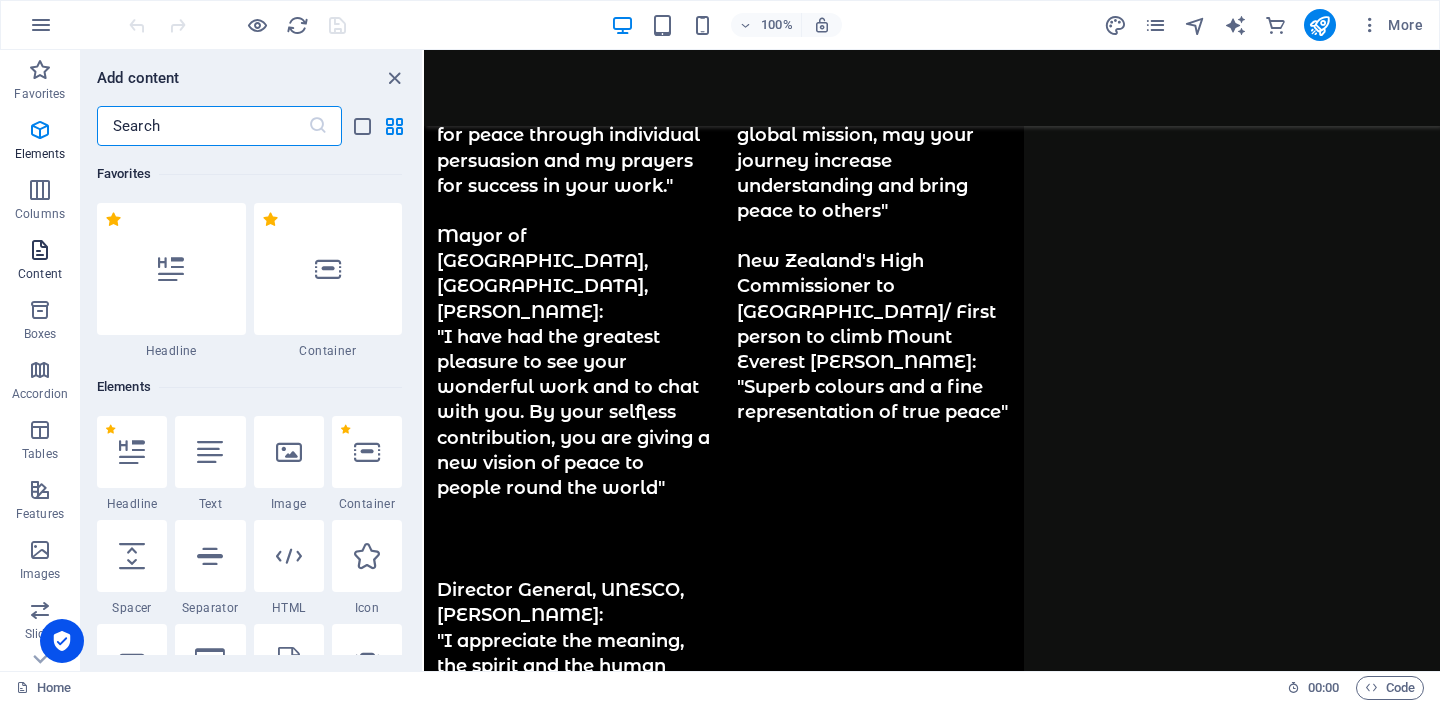 scroll, scrollTop: 3499, scrollLeft: 0, axis: vertical 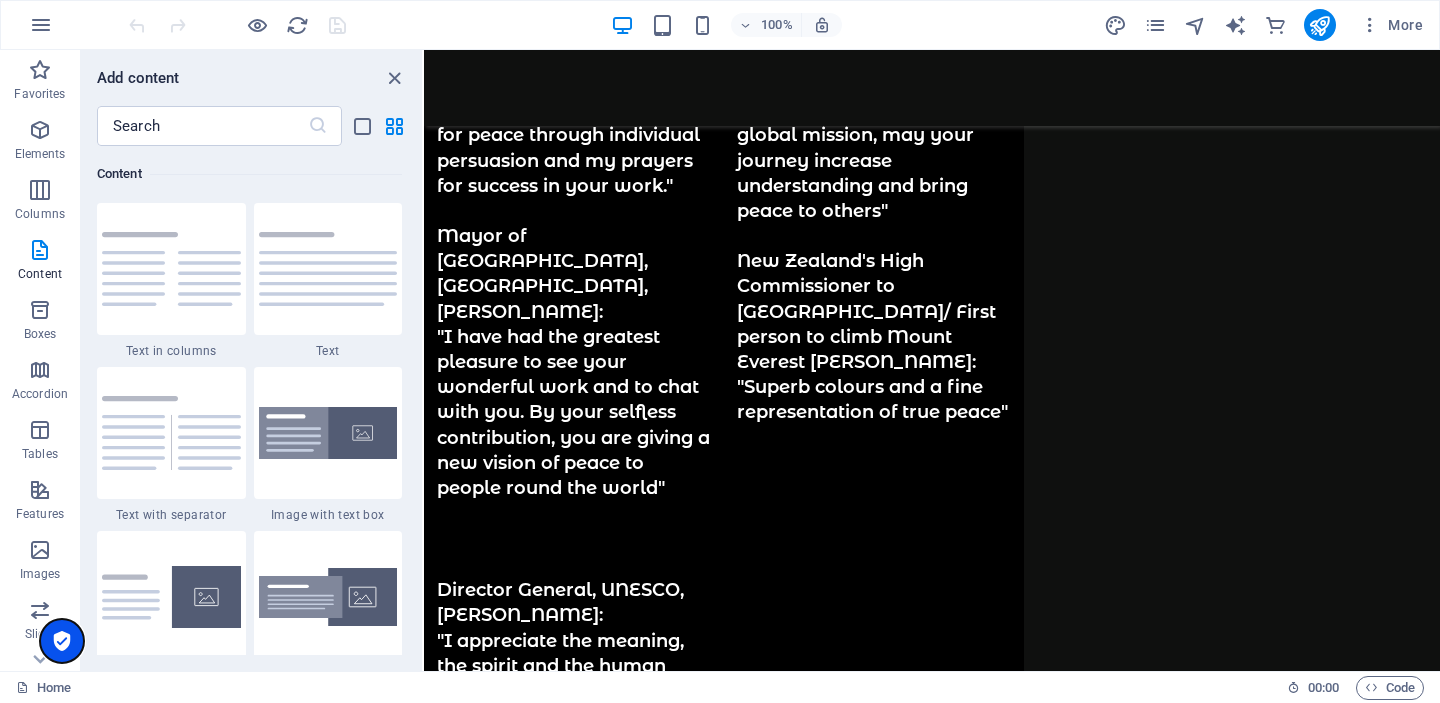 click at bounding box center (62, 641) 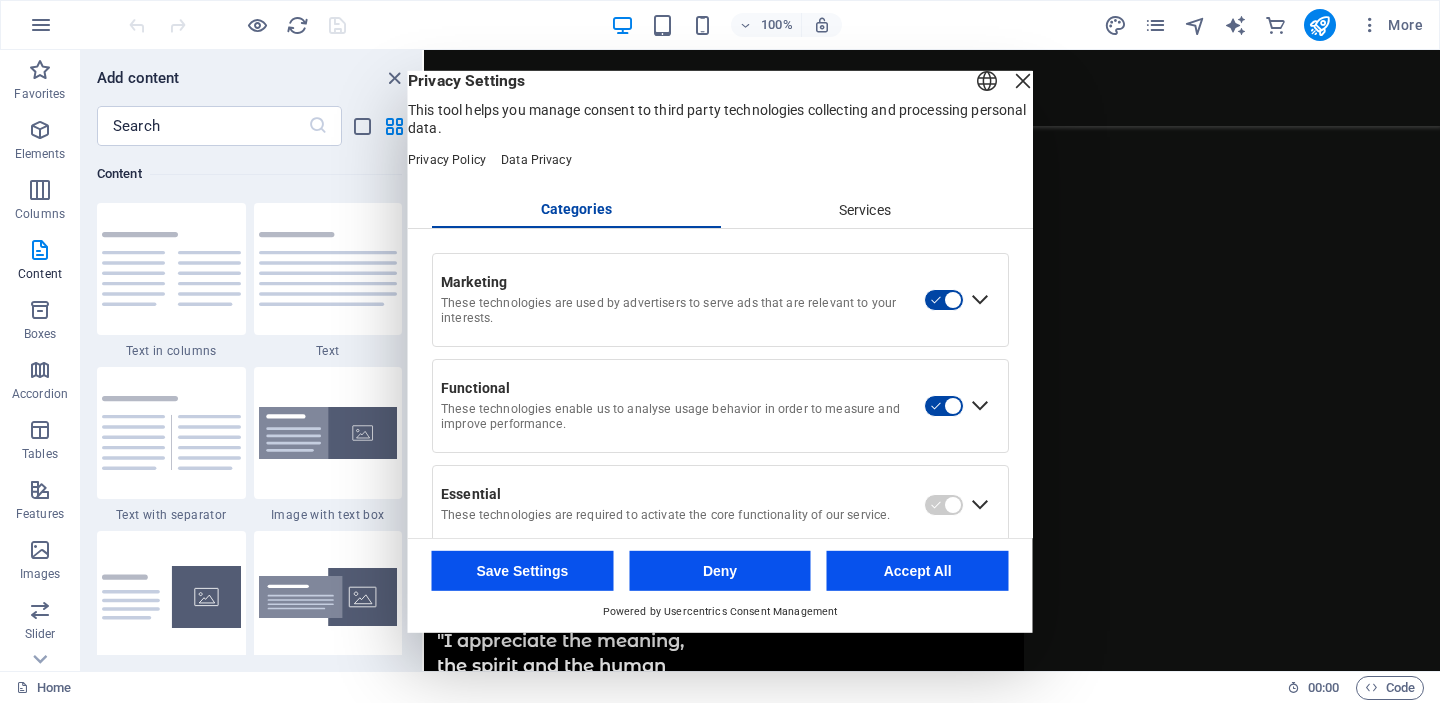 click on "Deny" at bounding box center [720, 571] 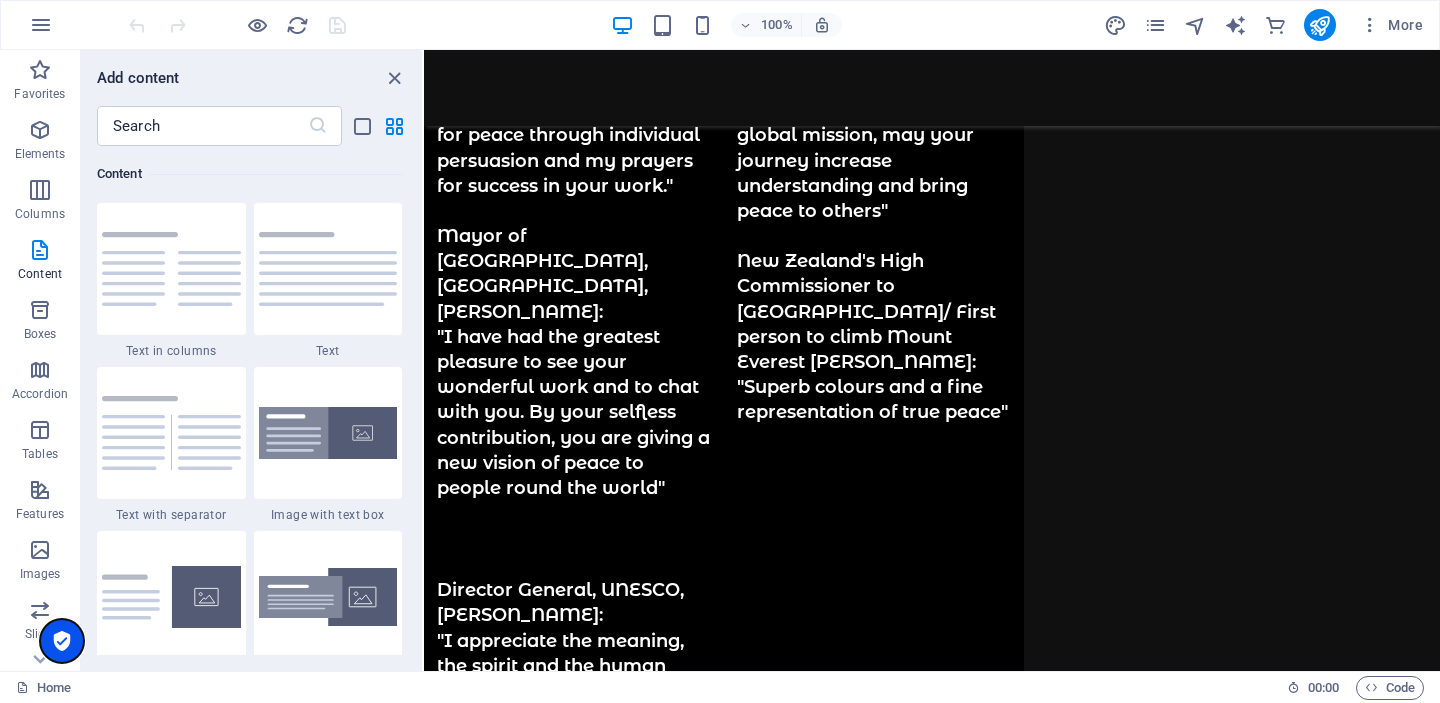 click at bounding box center (62, 641) 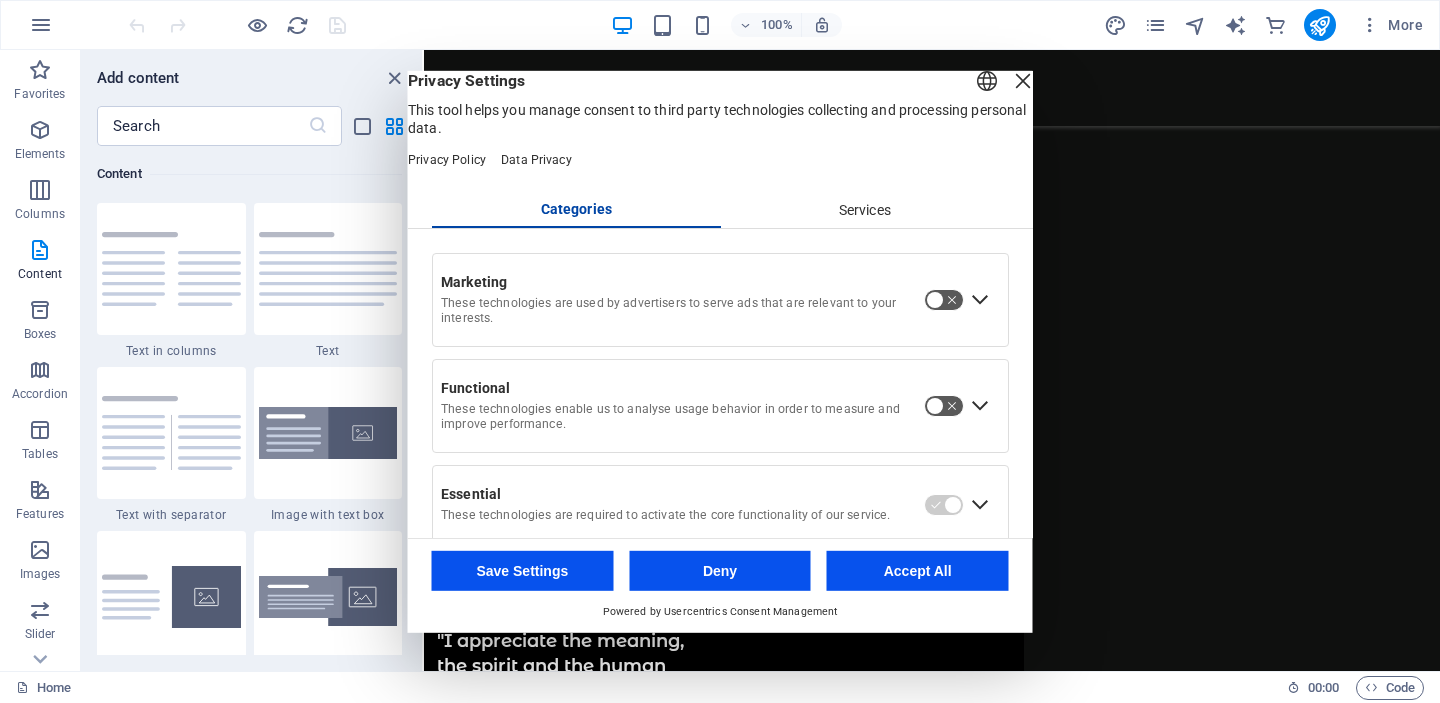 click at bounding box center [1023, 80] 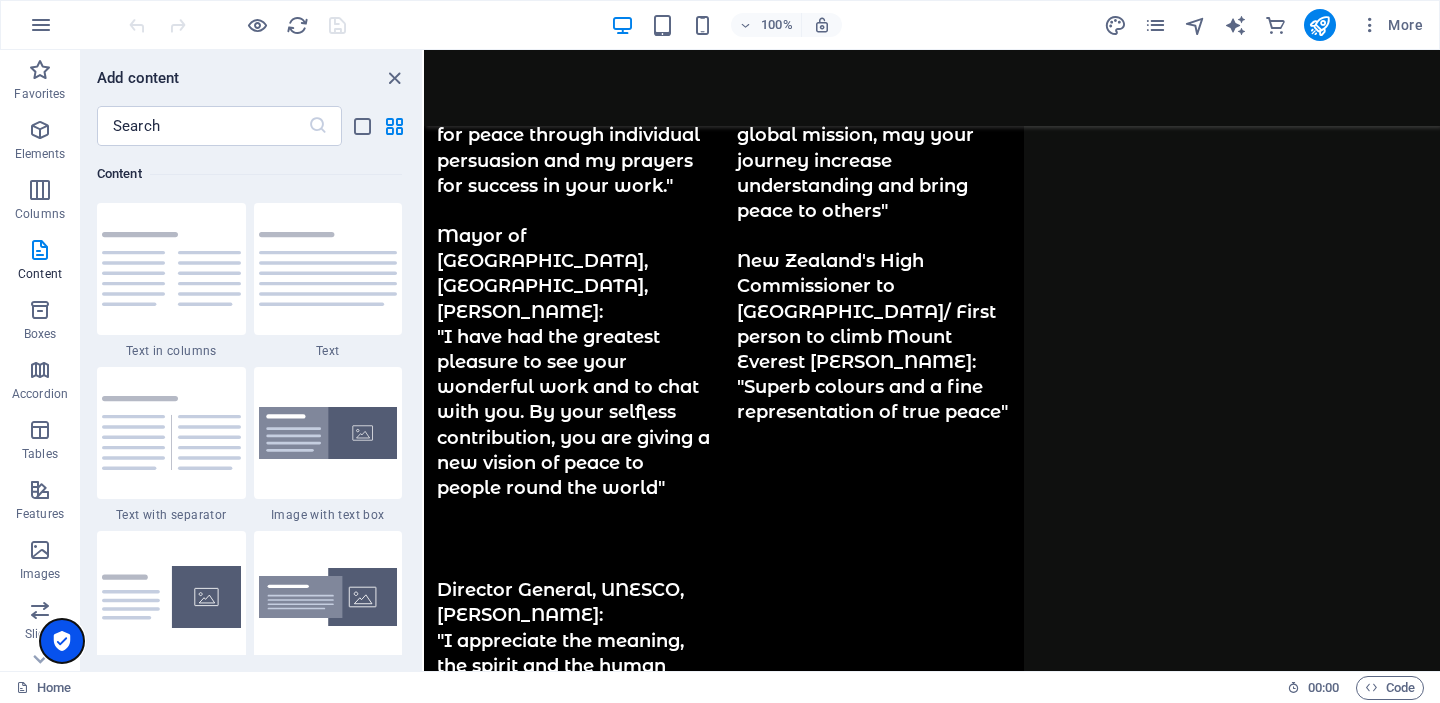 click at bounding box center (62, 641) 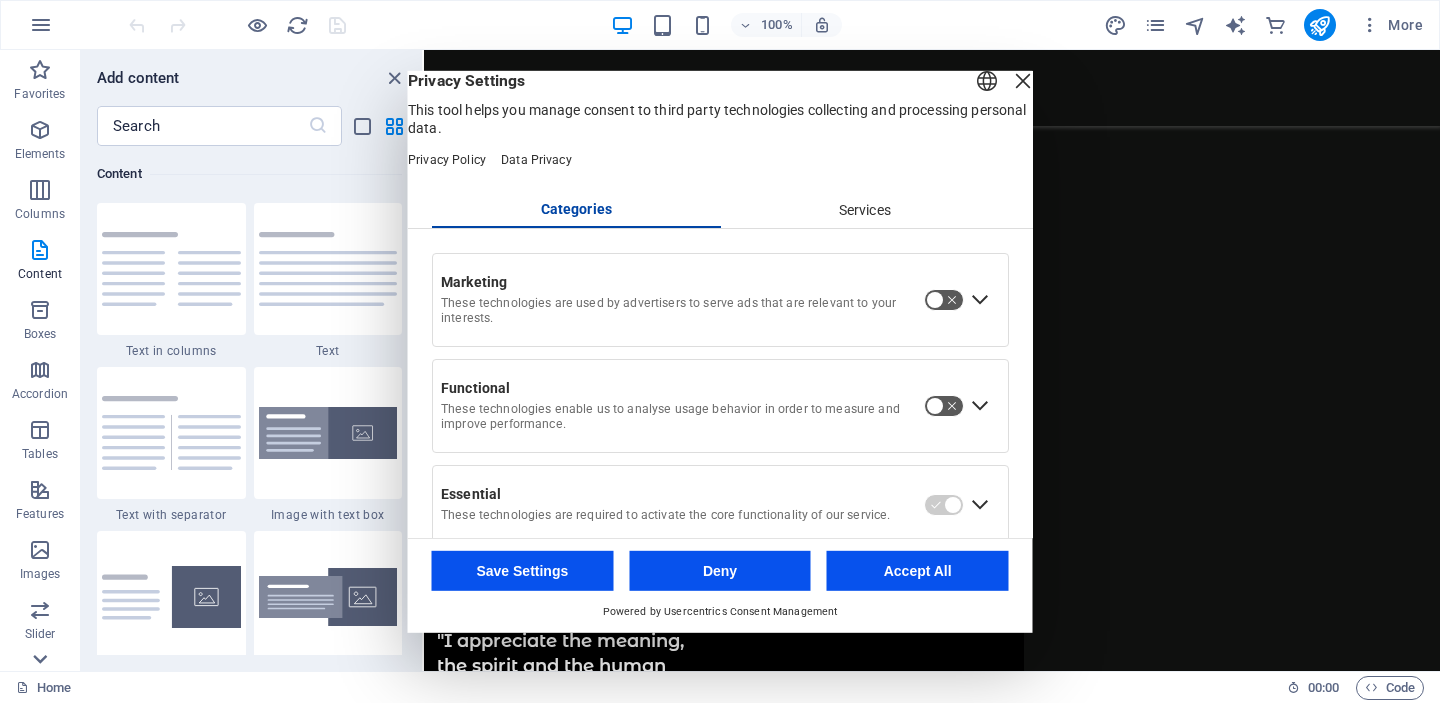 click 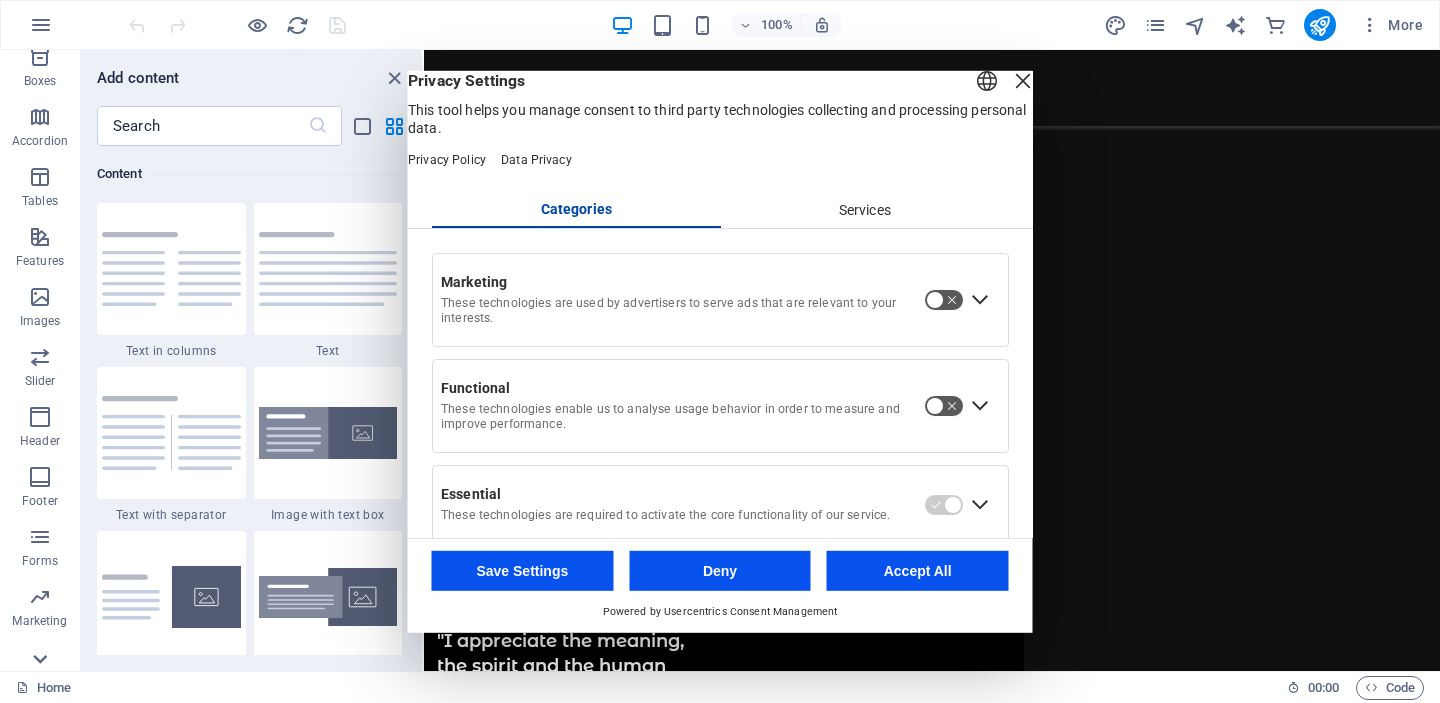 scroll, scrollTop: 339, scrollLeft: 0, axis: vertical 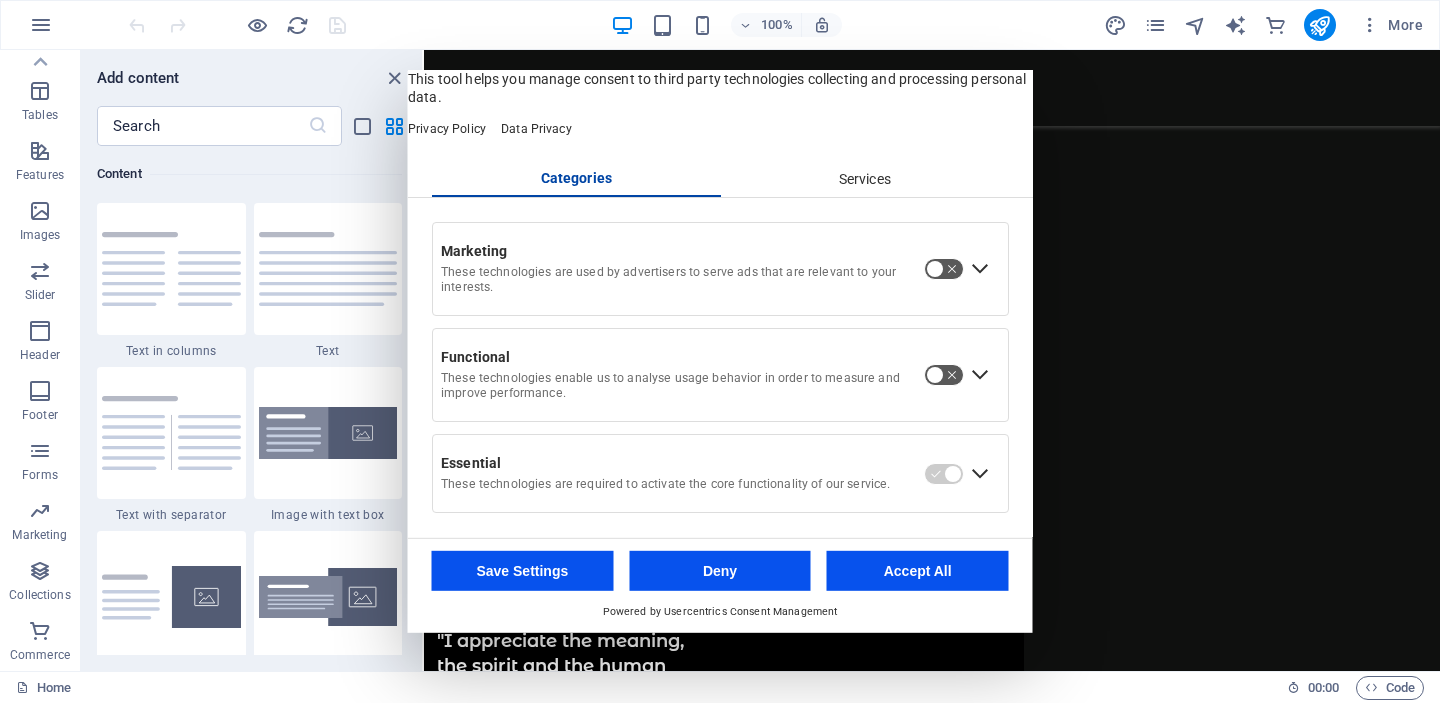 click at bounding box center (944, 375) 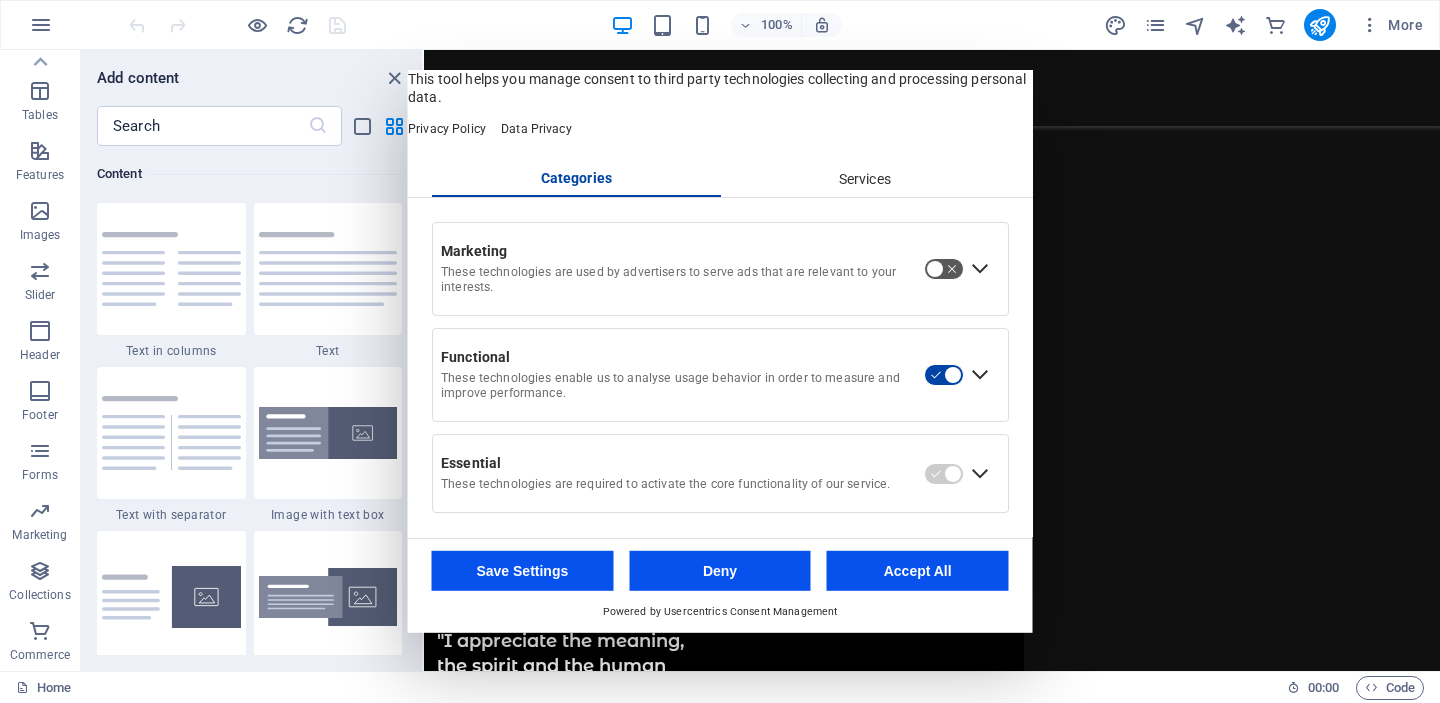 click at bounding box center [944, 375] 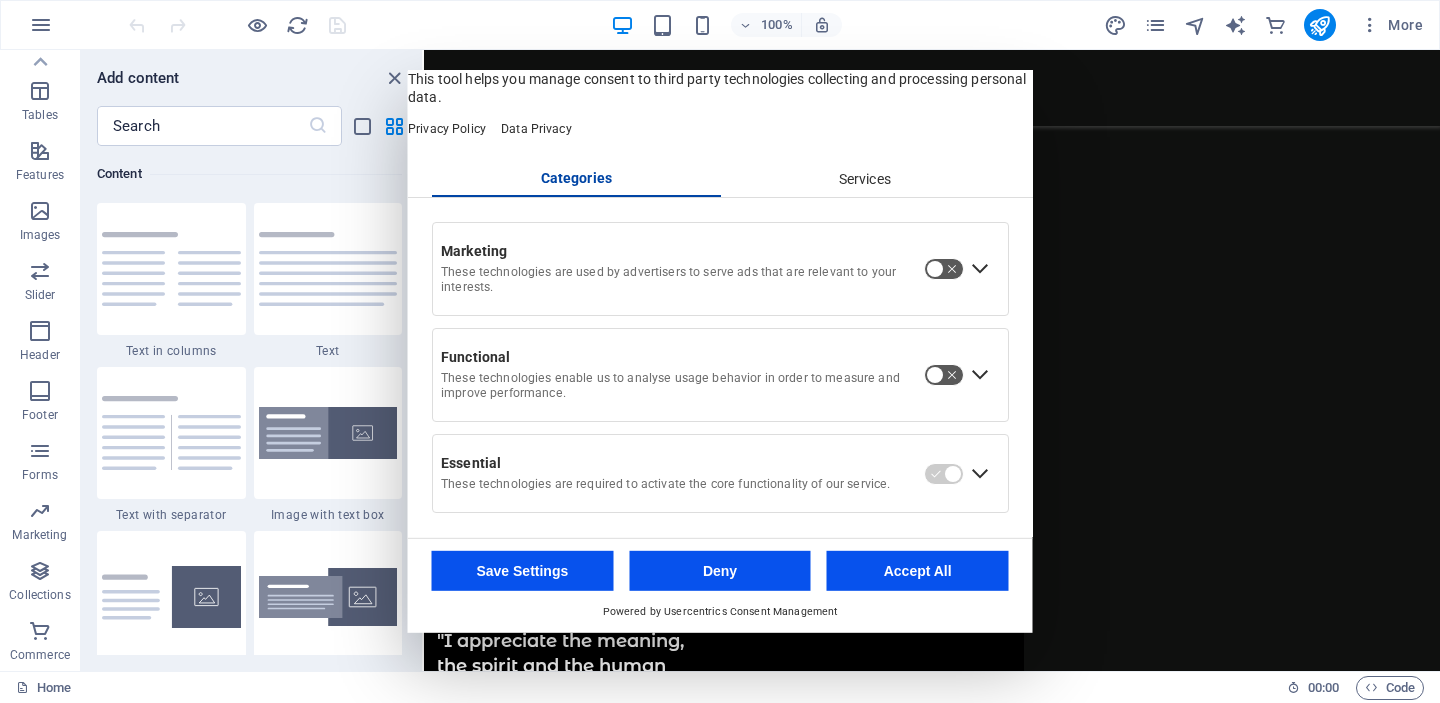 click on "Save Settings" at bounding box center (523, 571) 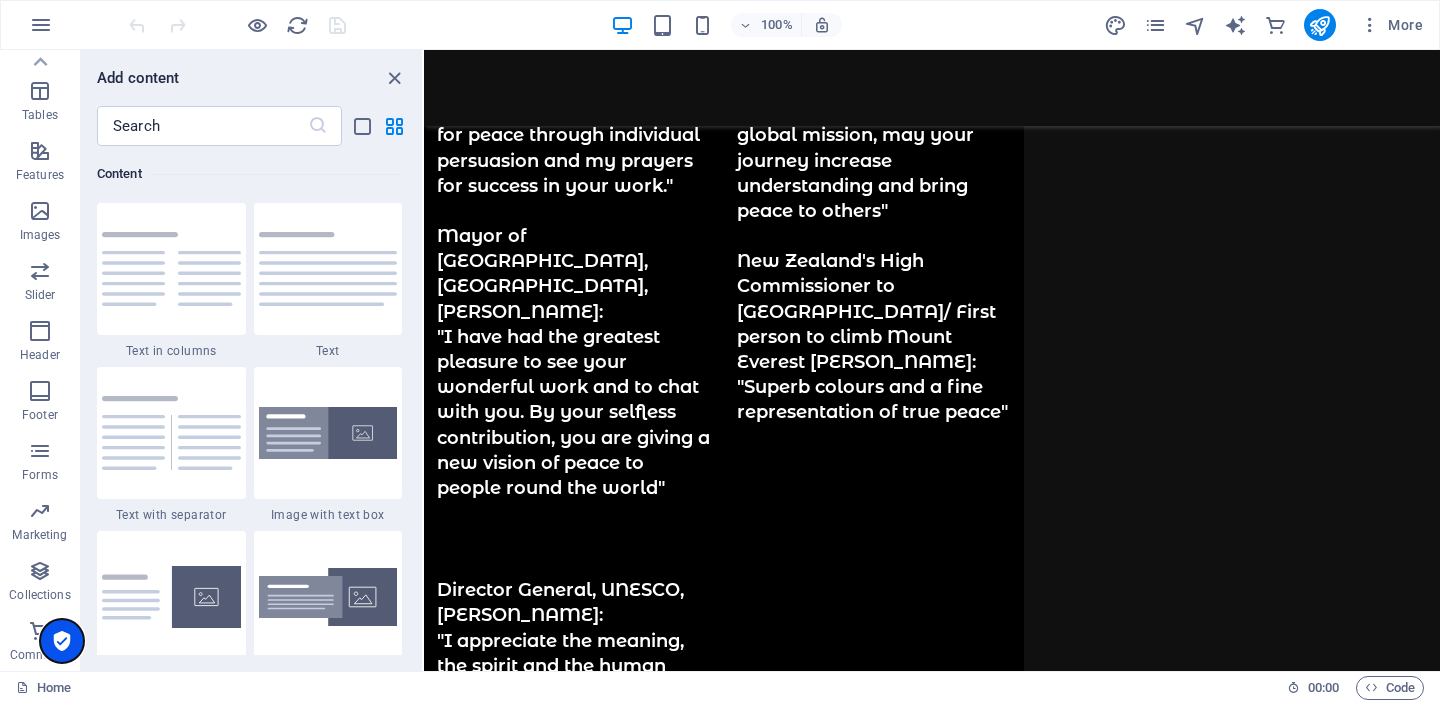 drag, startPoint x: 64, startPoint y: 635, endPoint x: 52, endPoint y: 619, distance: 20 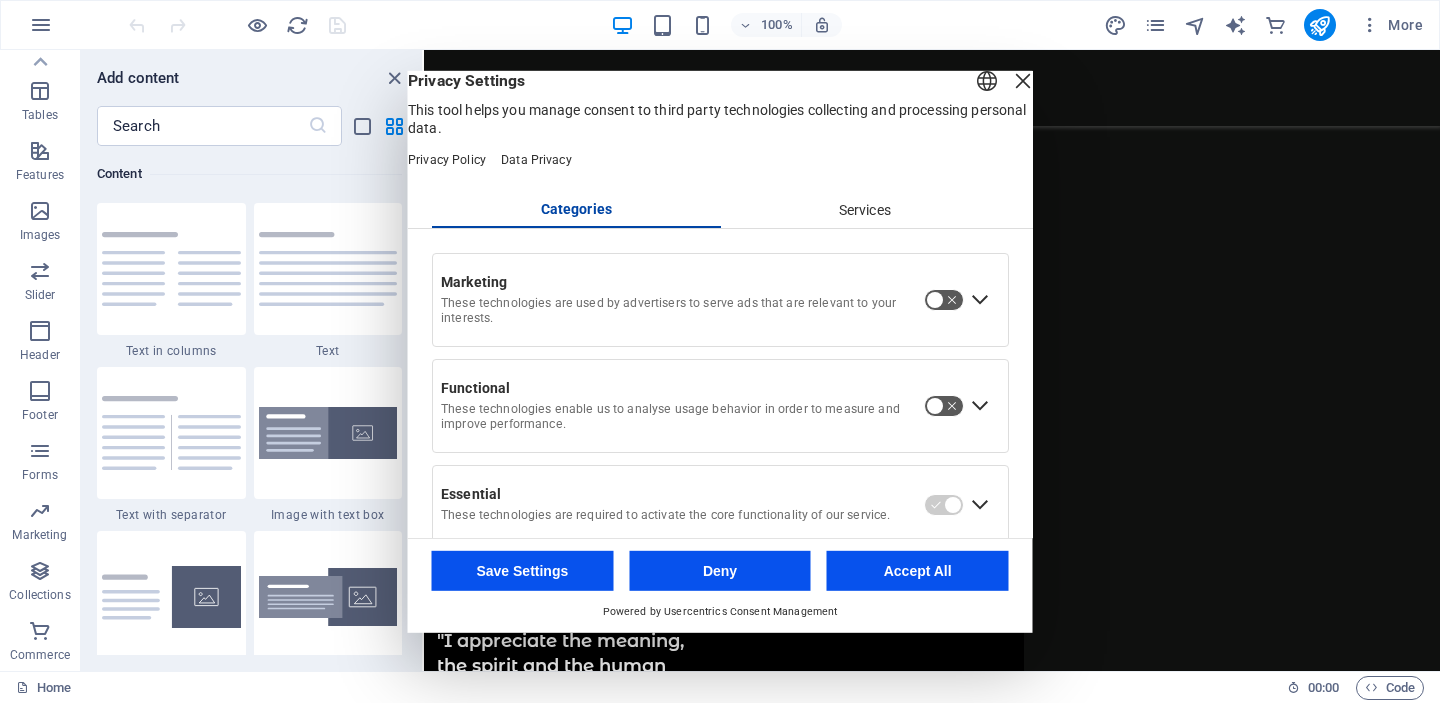drag, startPoint x: 996, startPoint y: 106, endPoint x: 562, endPoint y: 44, distance: 438.40622 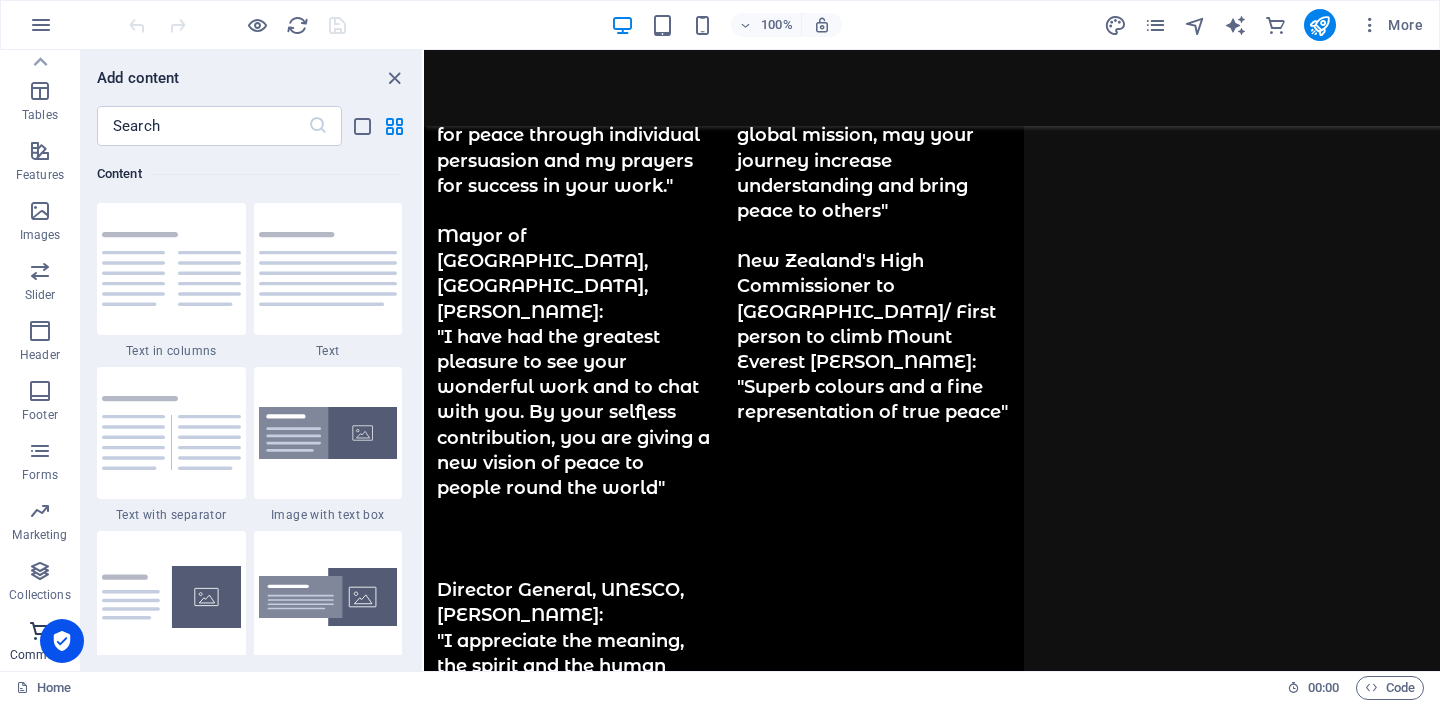 click on "Commerce" at bounding box center [40, 641] 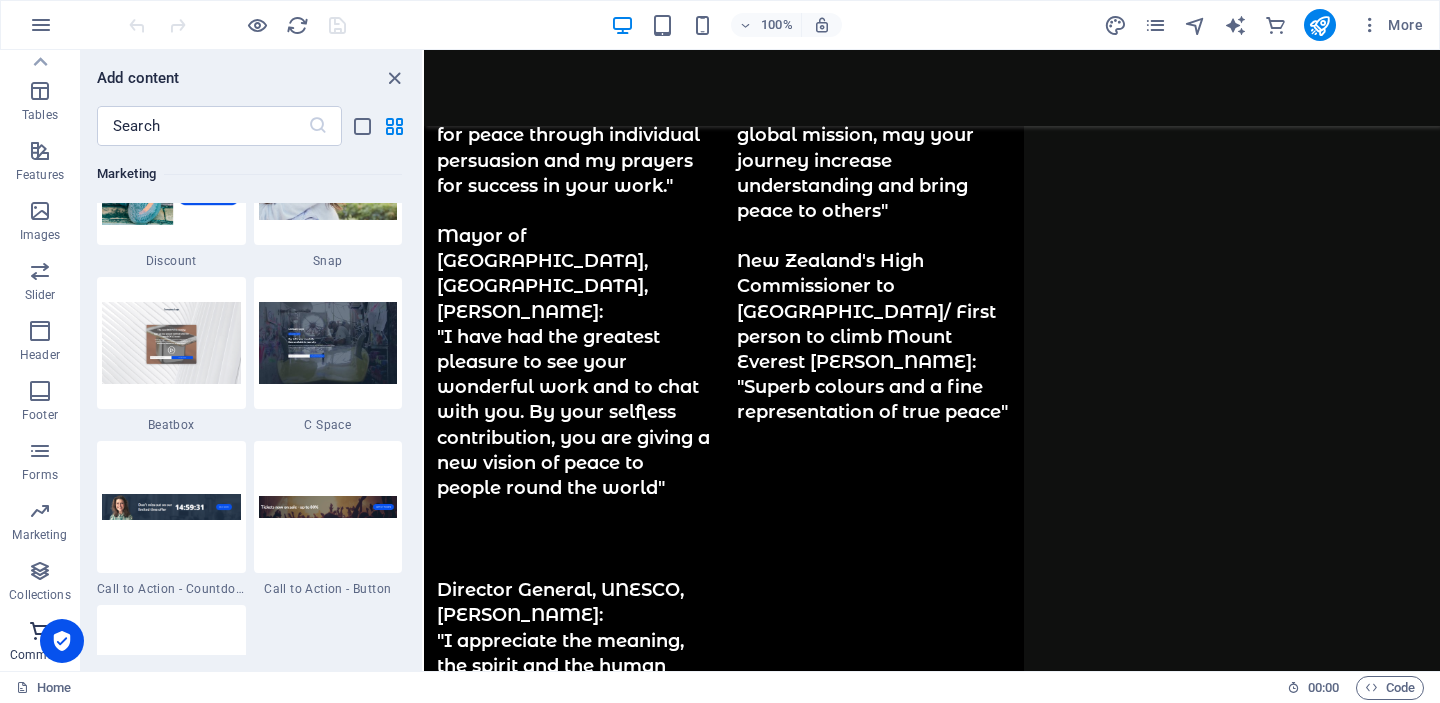 scroll, scrollTop: 19107, scrollLeft: 0, axis: vertical 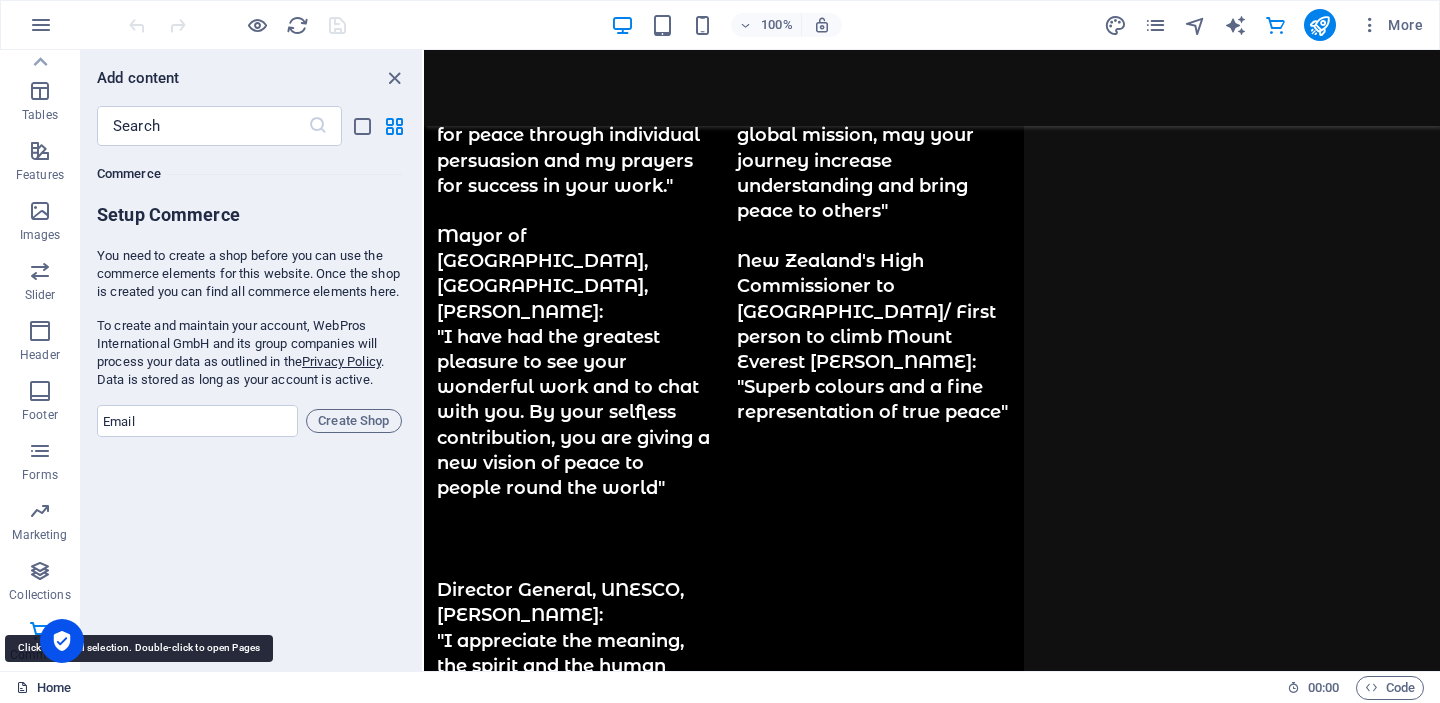 click on "Home" at bounding box center [43, 688] 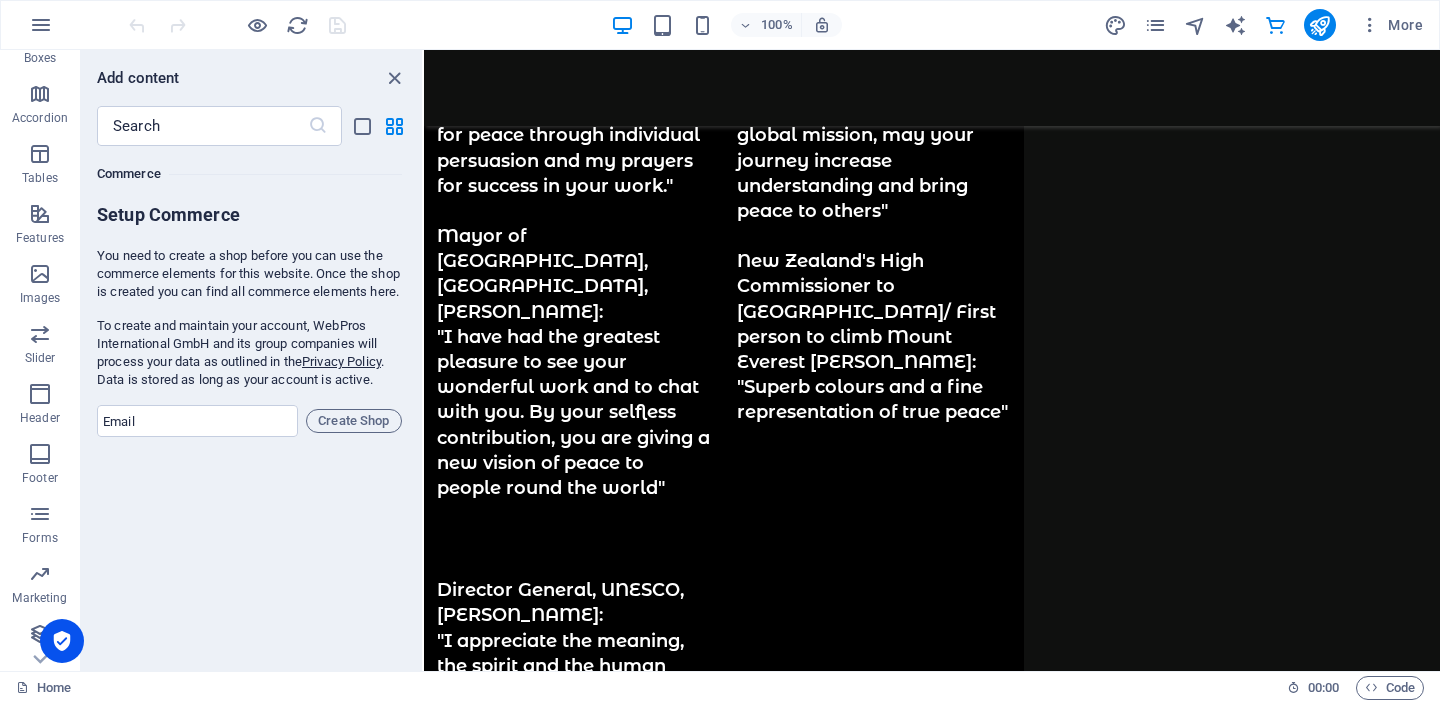 scroll, scrollTop: 339, scrollLeft: 0, axis: vertical 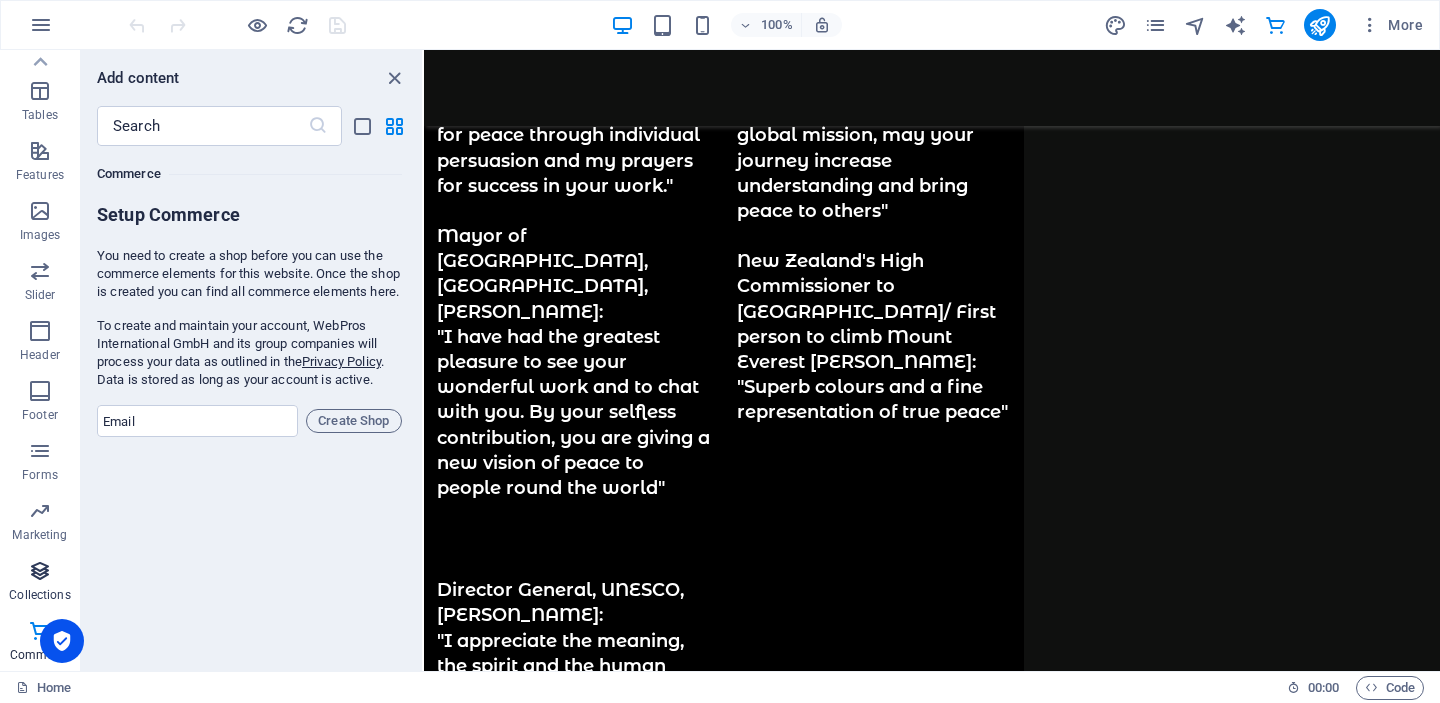 click at bounding box center (40, 571) 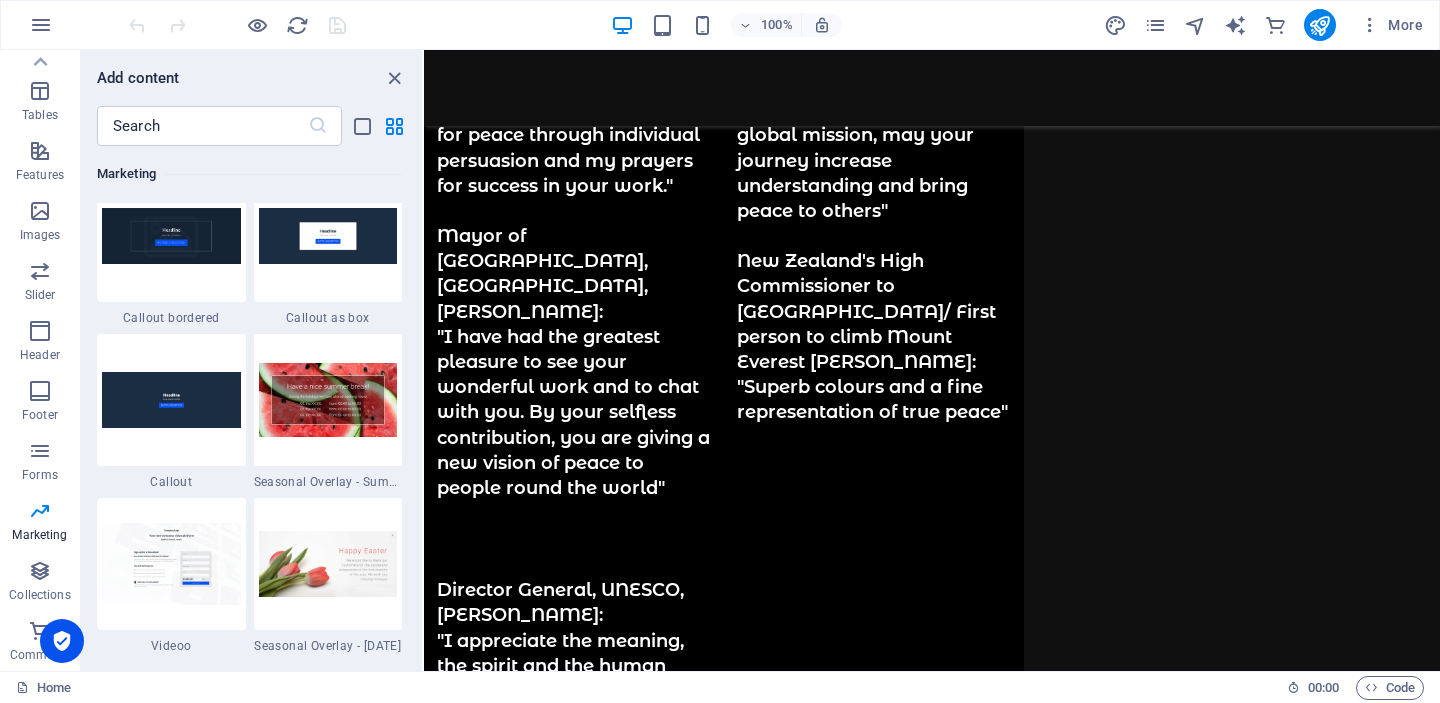 scroll, scrollTop: 16291, scrollLeft: 0, axis: vertical 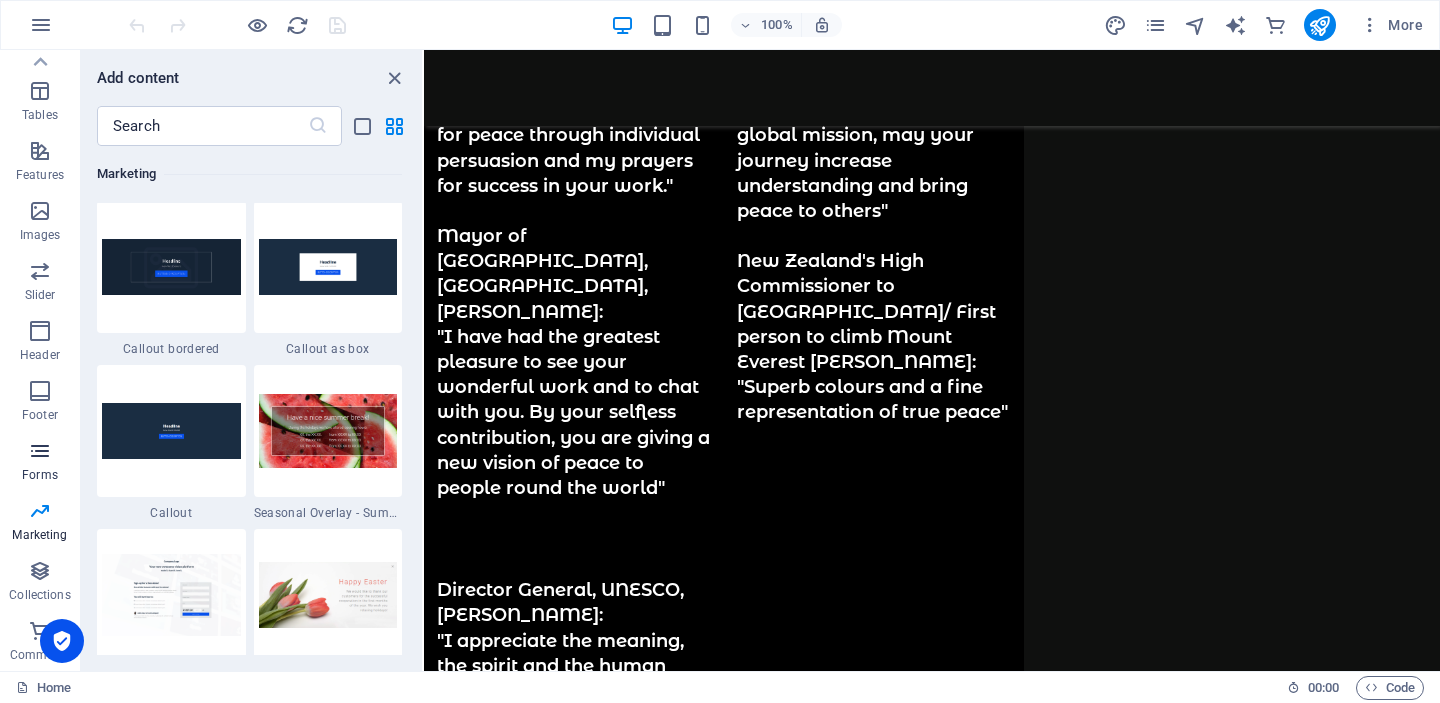 click at bounding box center [40, 451] 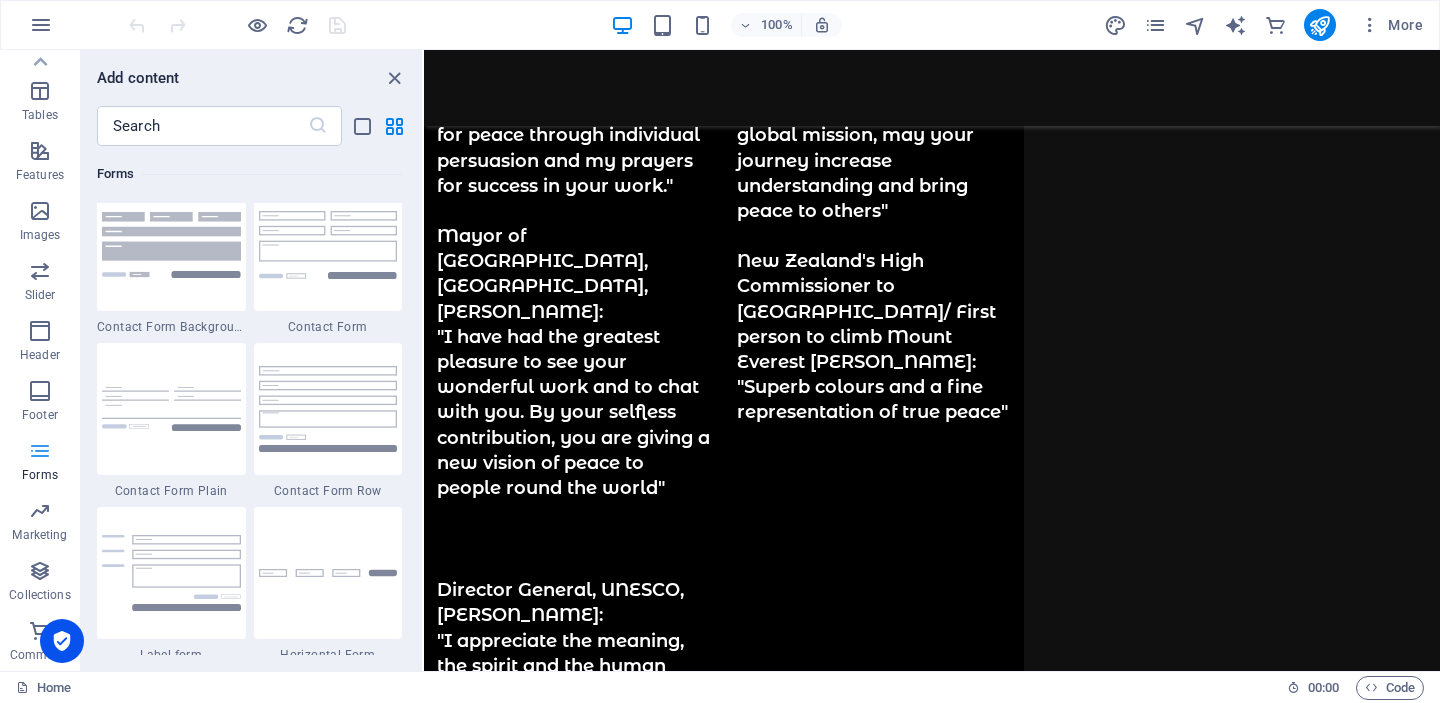 scroll, scrollTop: 14436, scrollLeft: 0, axis: vertical 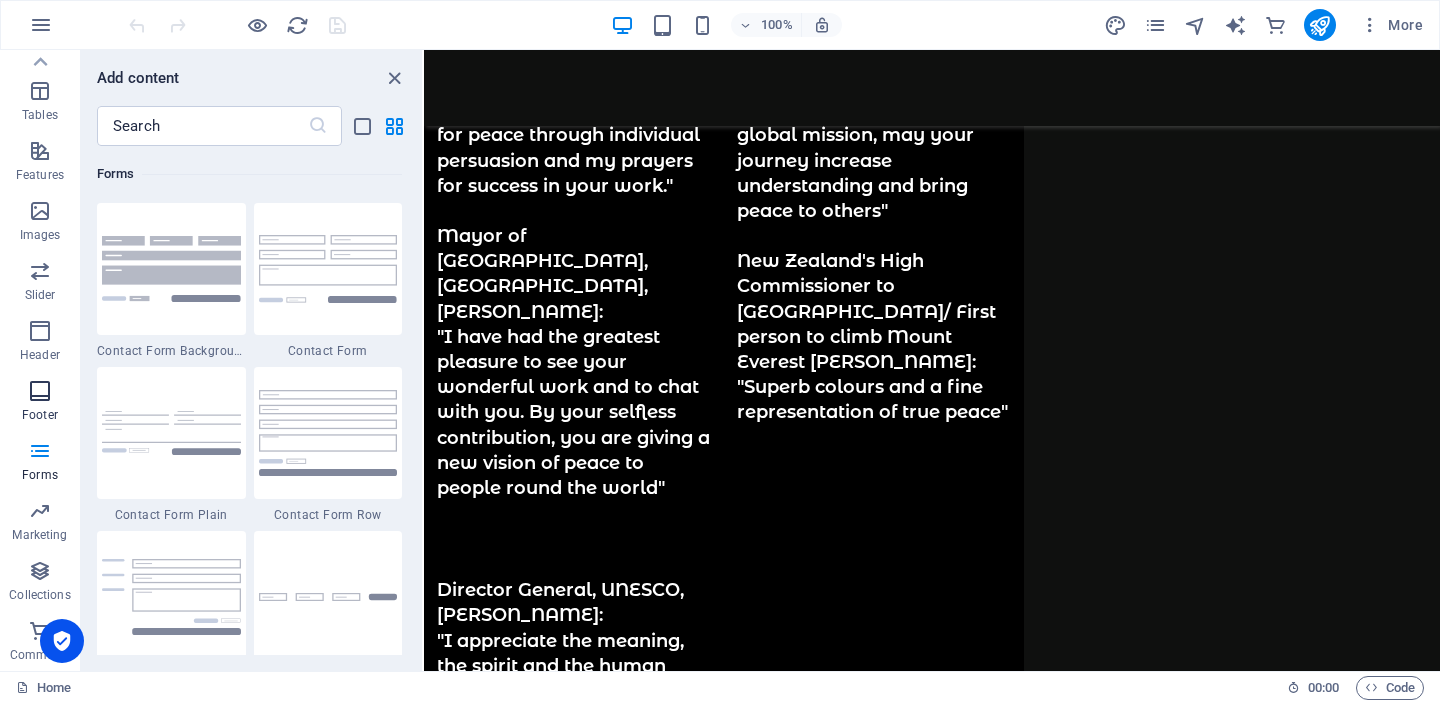 click at bounding box center (40, 391) 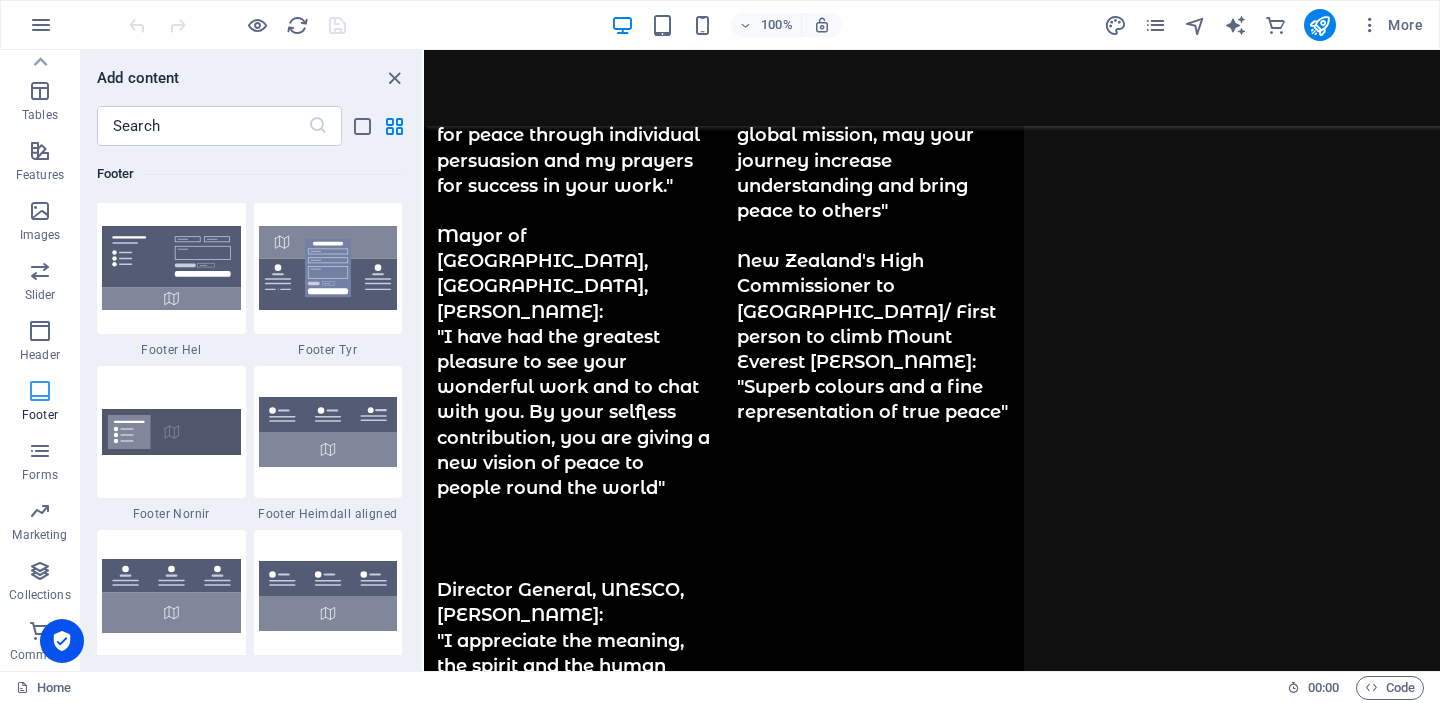 scroll, scrollTop: 13075, scrollLeft: 0, axis: vertical 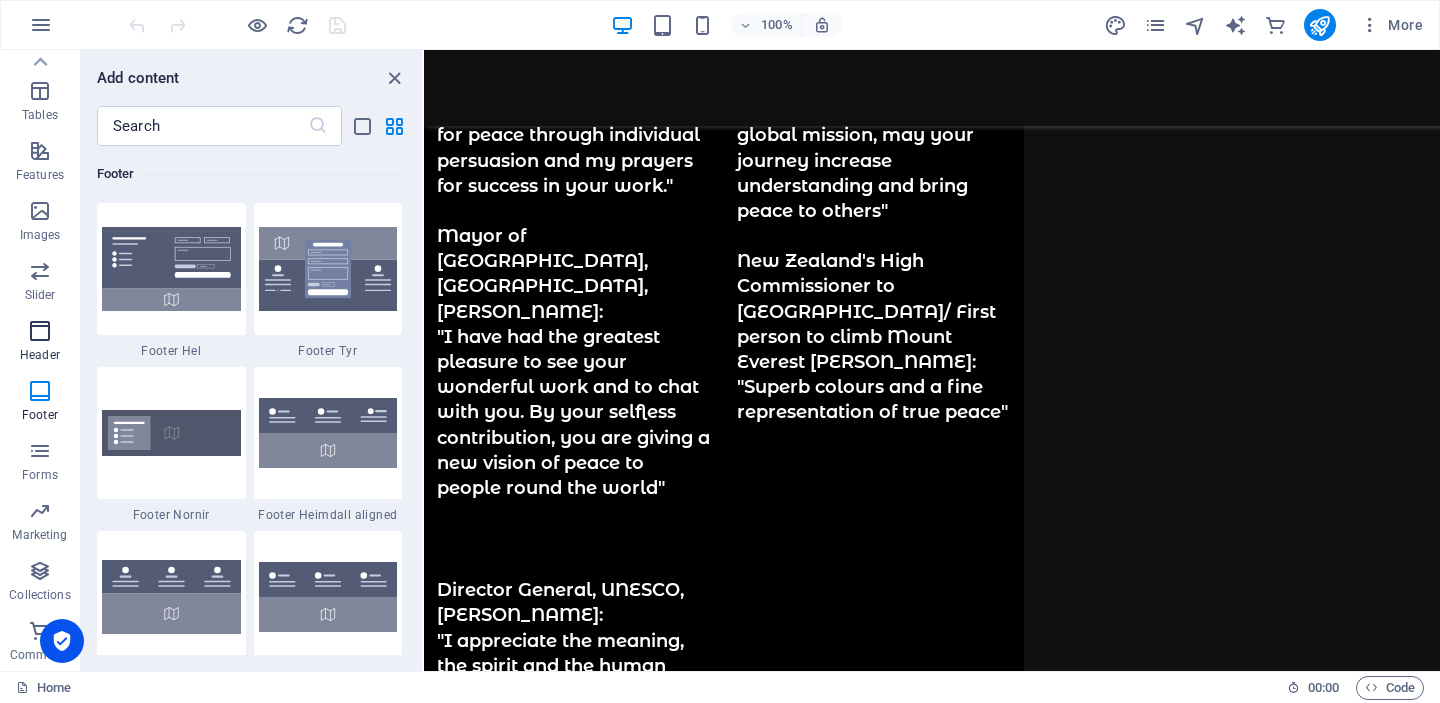 click at bounding box center (40, 331) 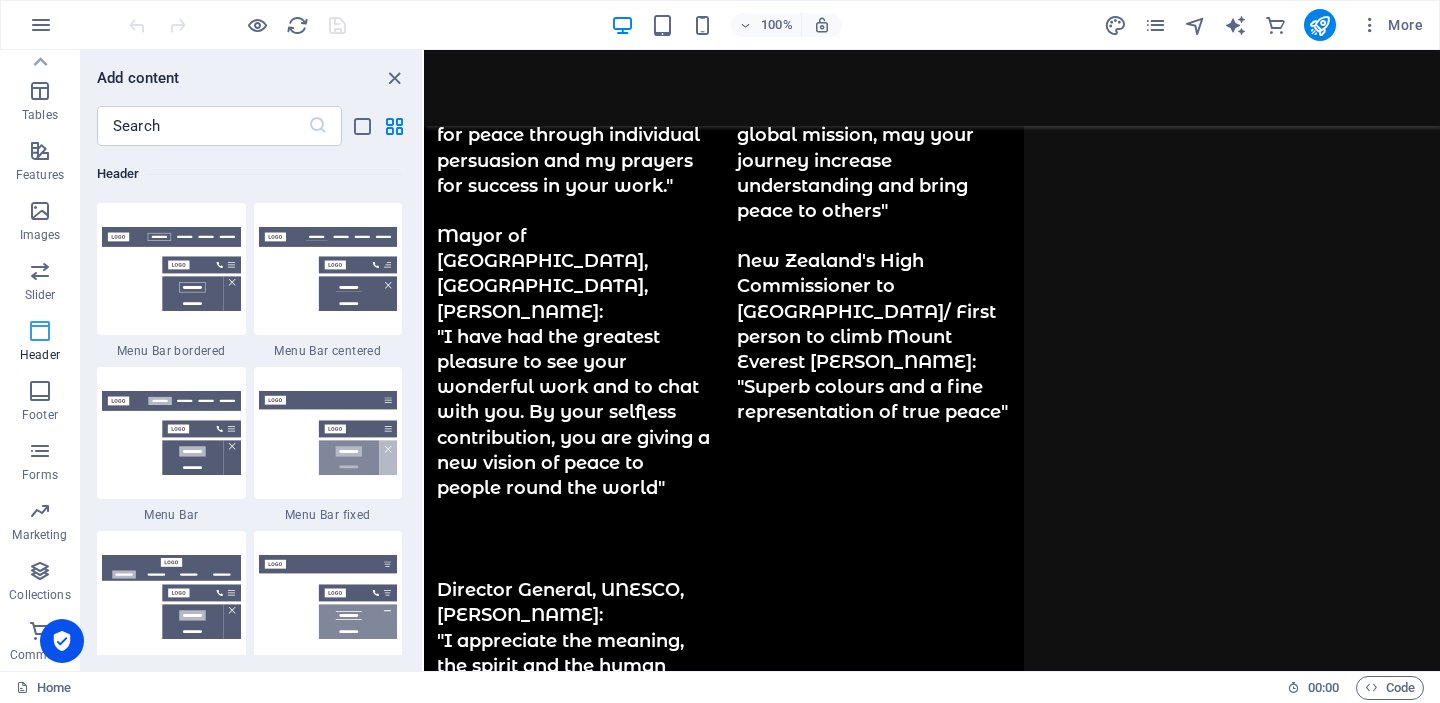 scroll, scrollTop: 11878, scrollLeft: 0, axis: vertical 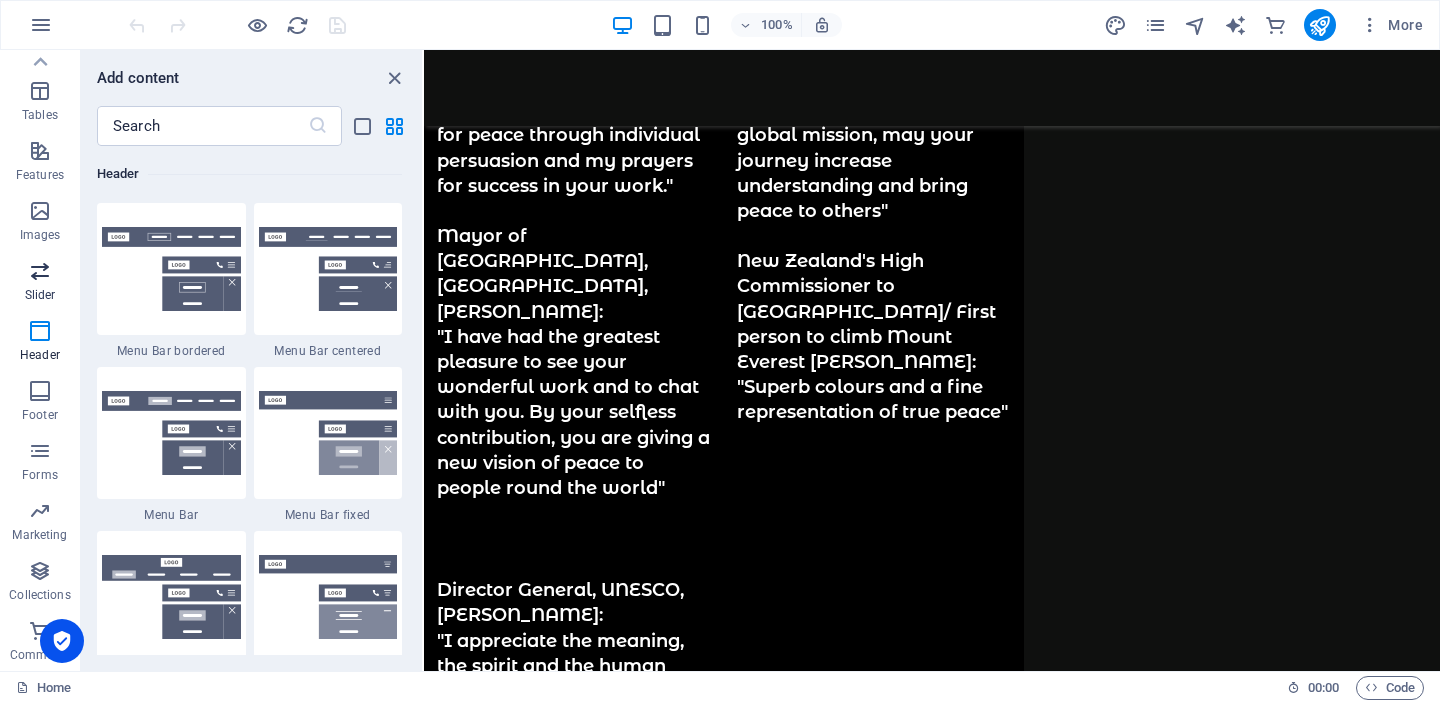 click at bounding box center [40, 271] 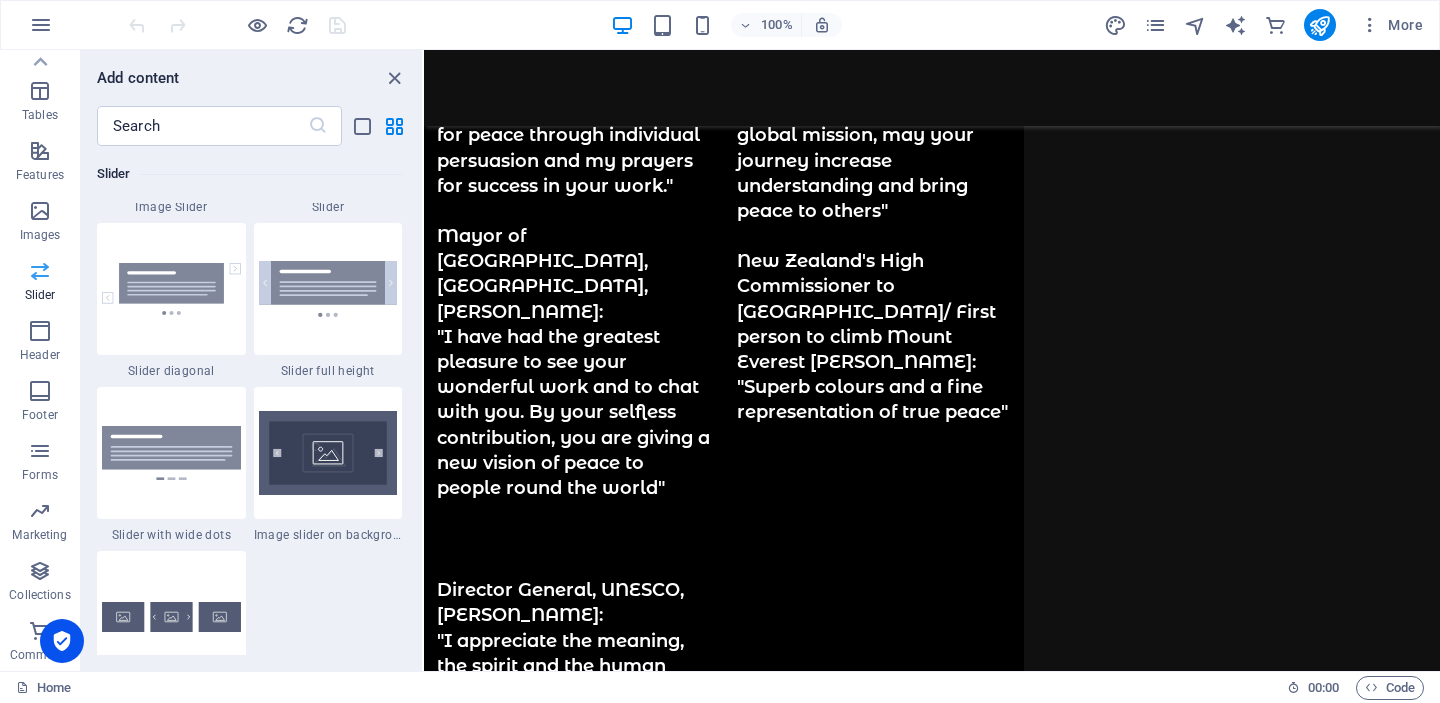 scroll, scrollTop: 11173, scrollLeft: 0, axis: vertical 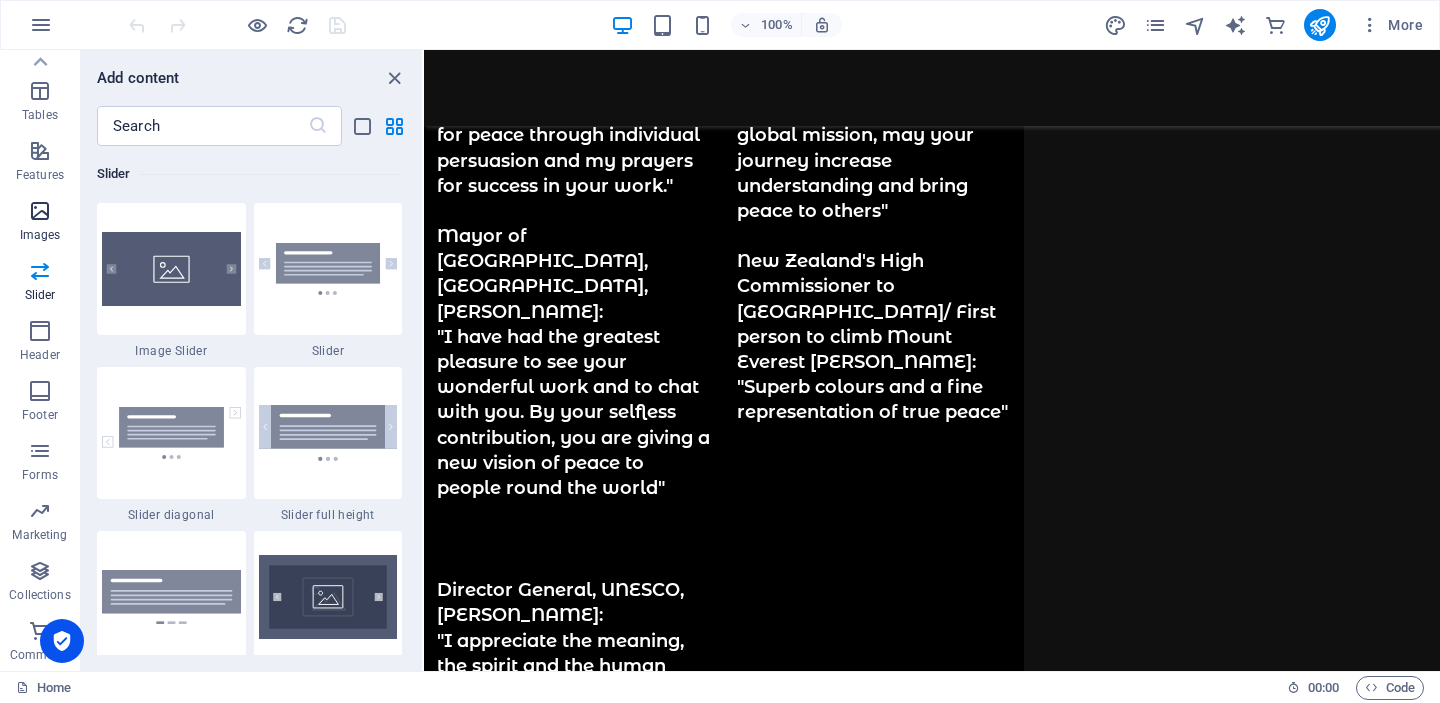 click at bounding box center (40, 211) 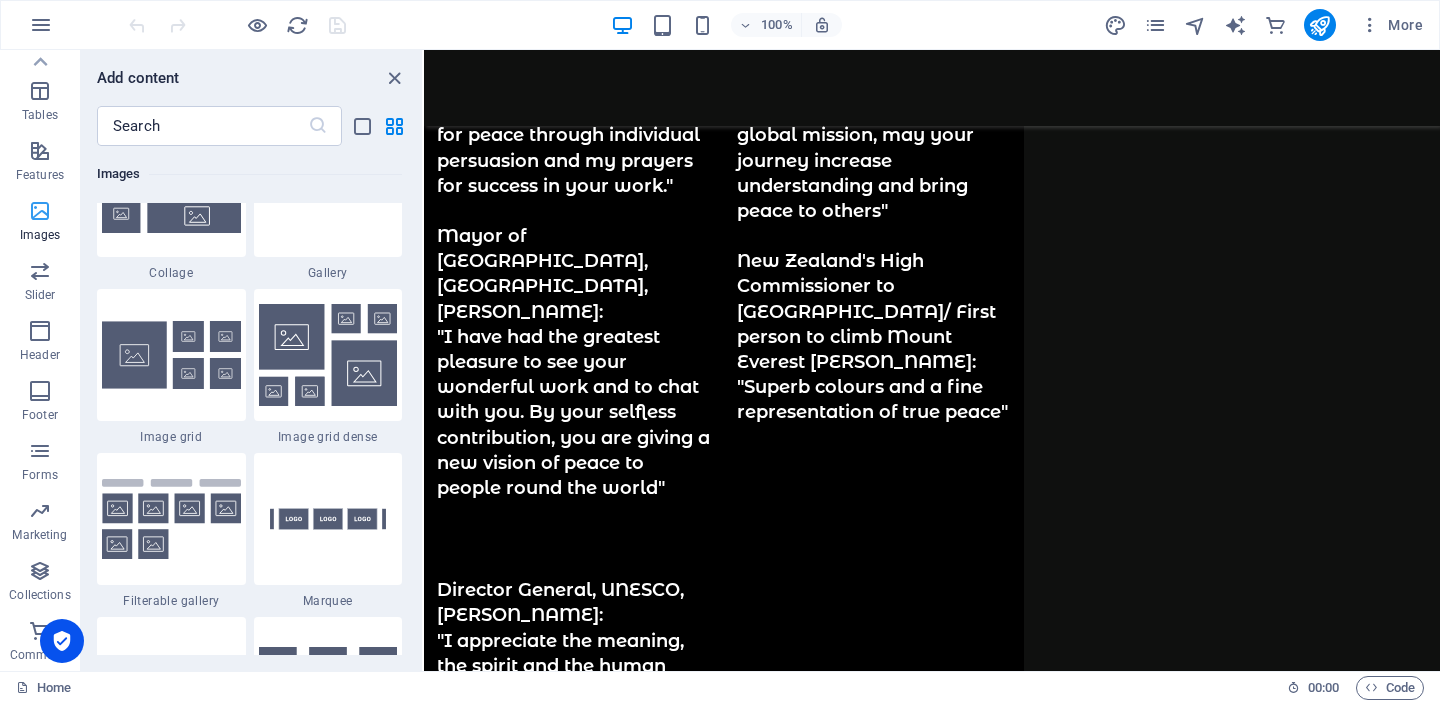 scroll, scrollTop: 9976, scrollLeft: 0, axis: vertical 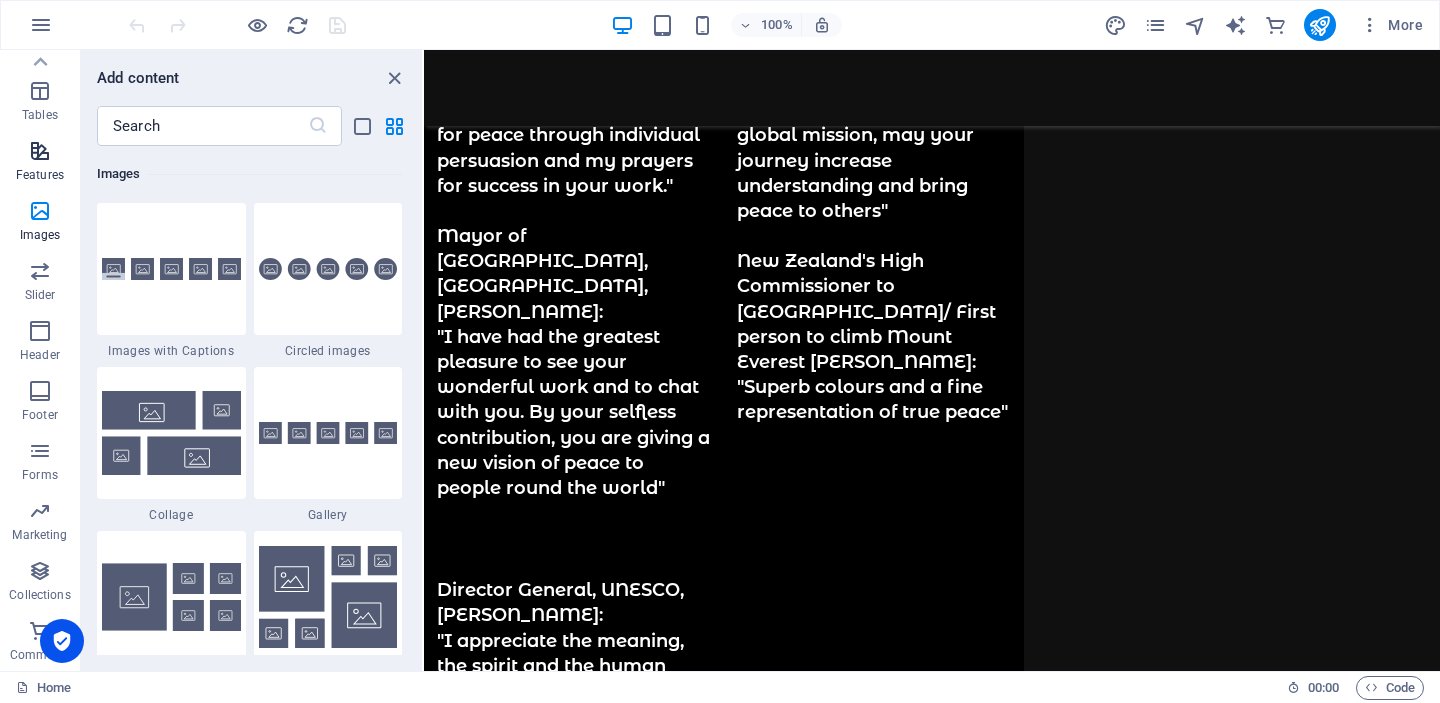 click on "Features" at bounding box center [40, 163] 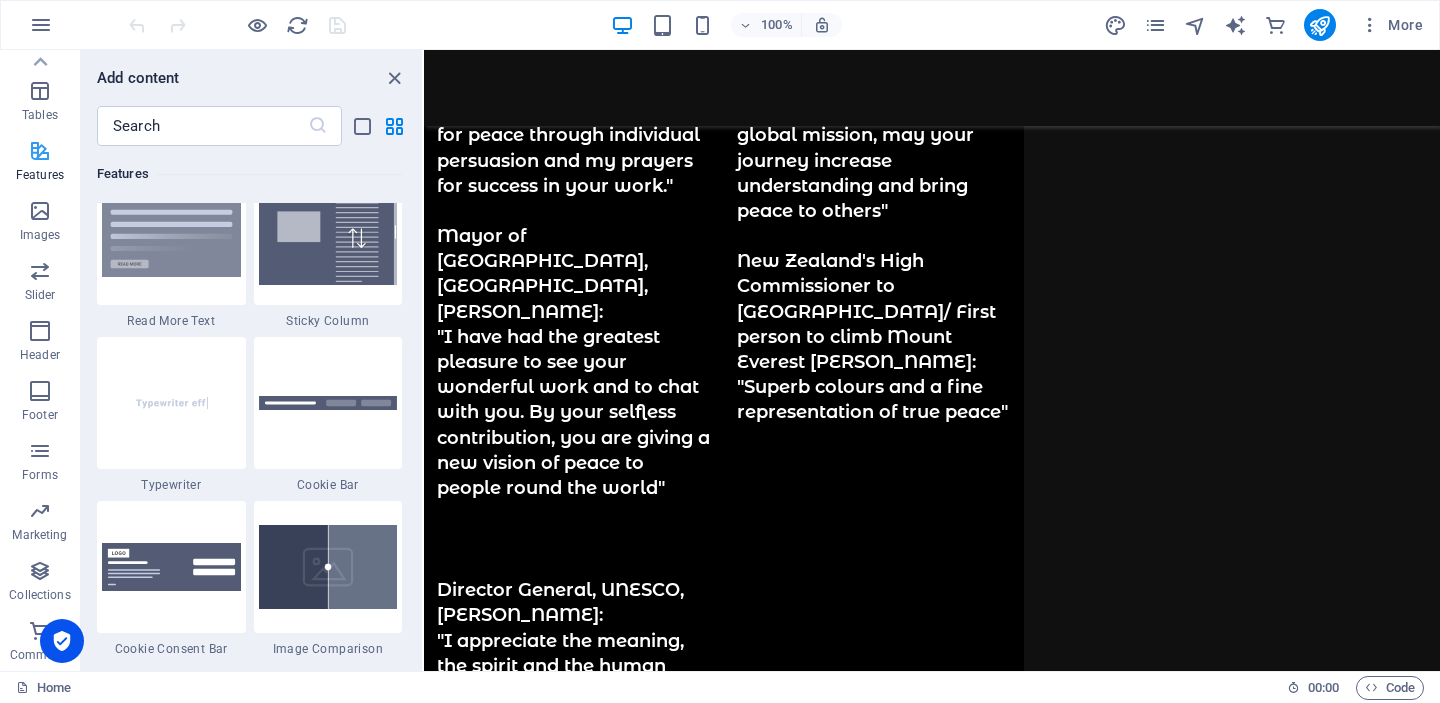 scroll, scrollTop: 7631, scrollLeft: 0, axis: vertical 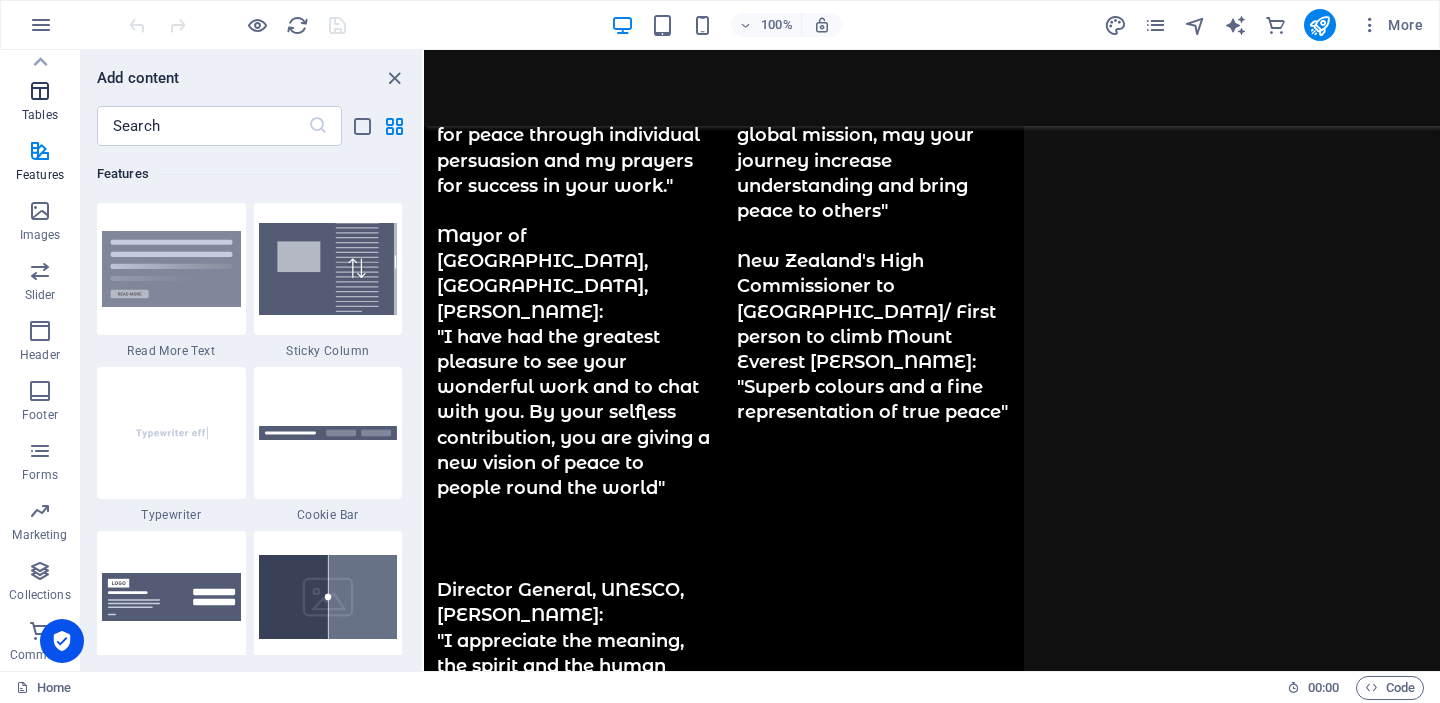 click at bounding box center (40, 91) 